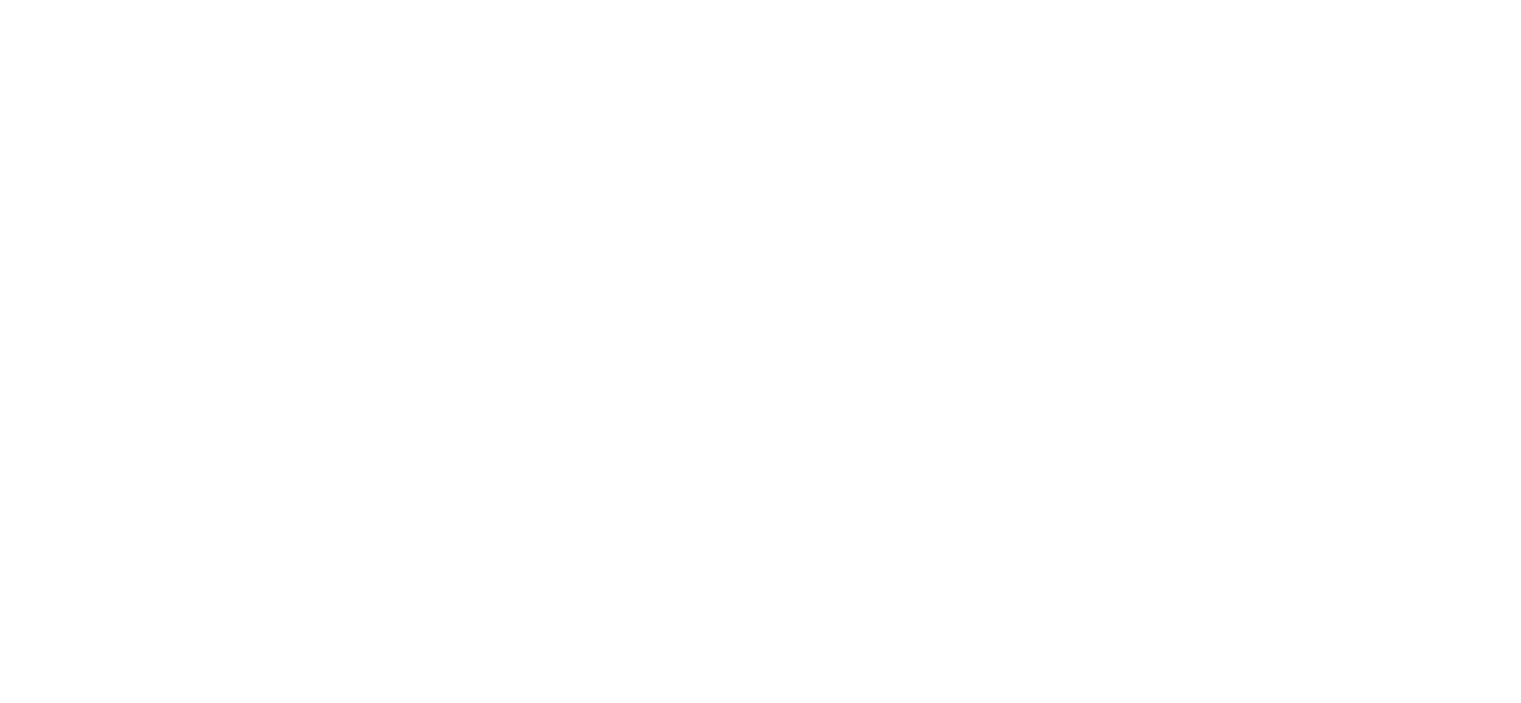 scroll, scrollTop: 0, scrollLeft: 0, axis: both 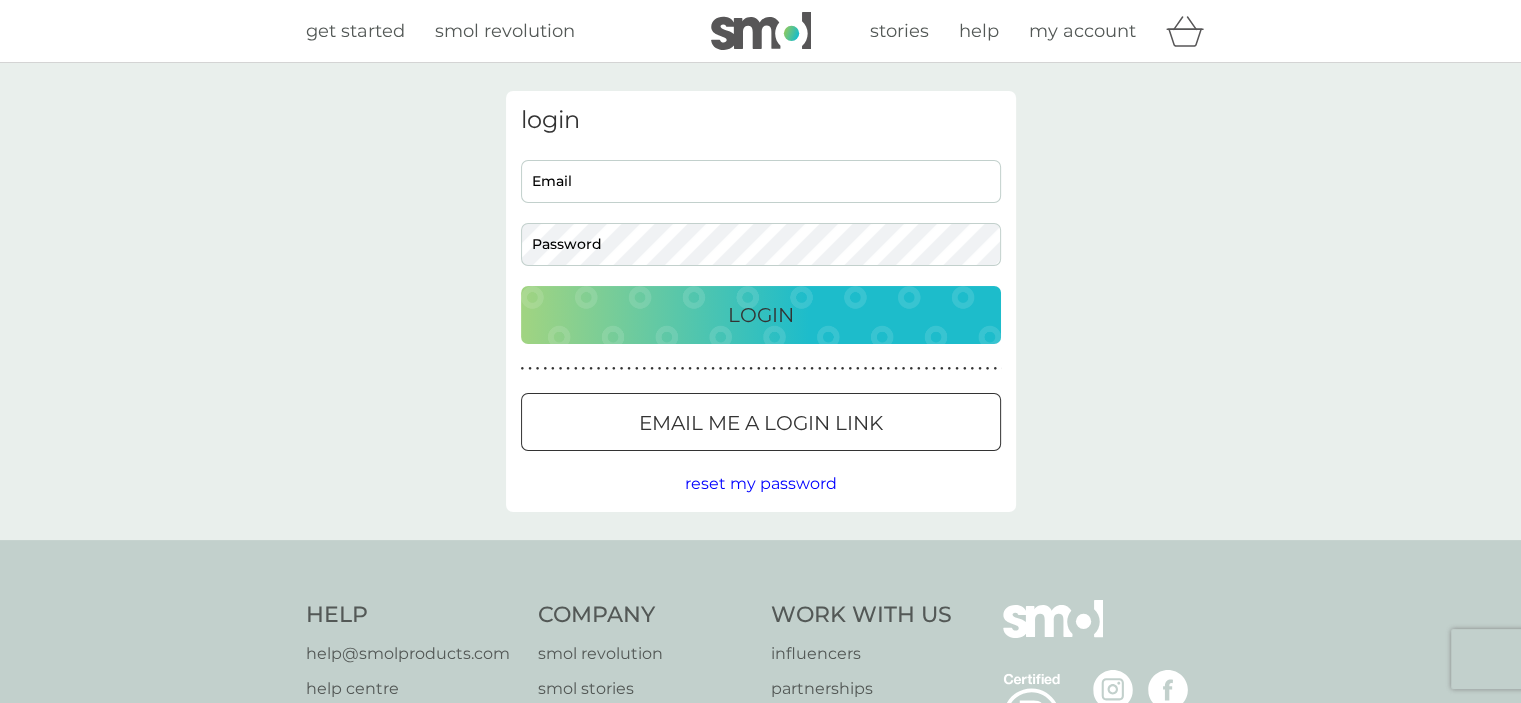 click at bounding box center (761, 423) 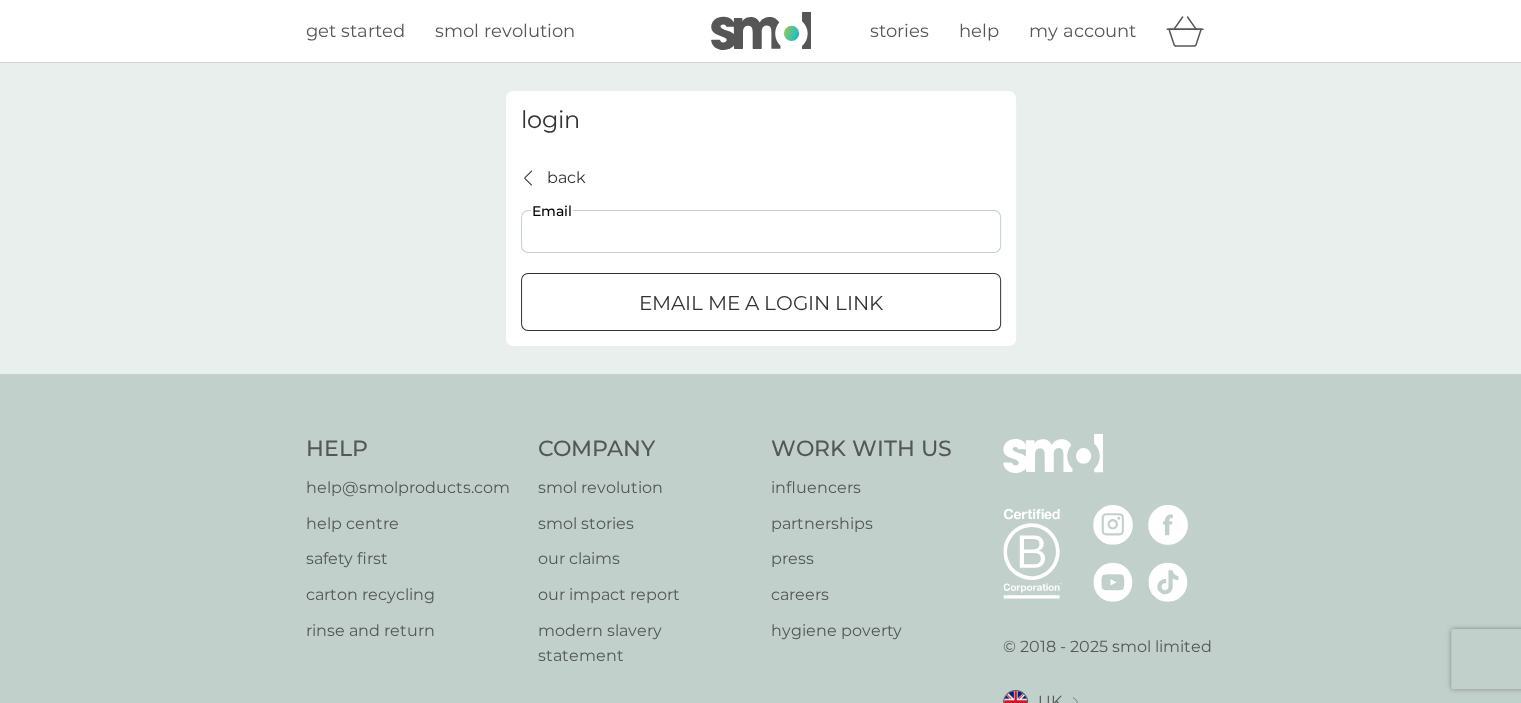 click on "Email" at bounding box center (761, 231) 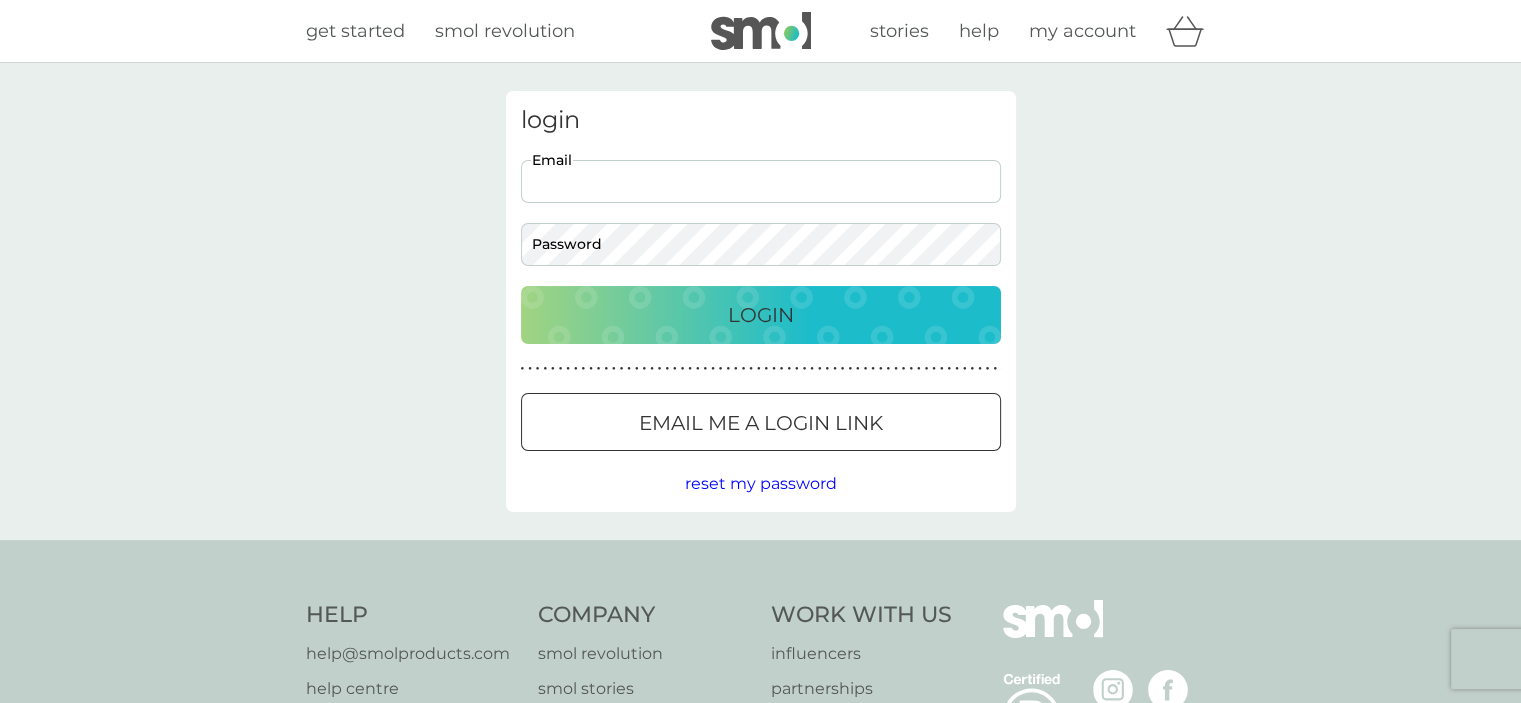 click on "Email" at bounding box center (761, 181) 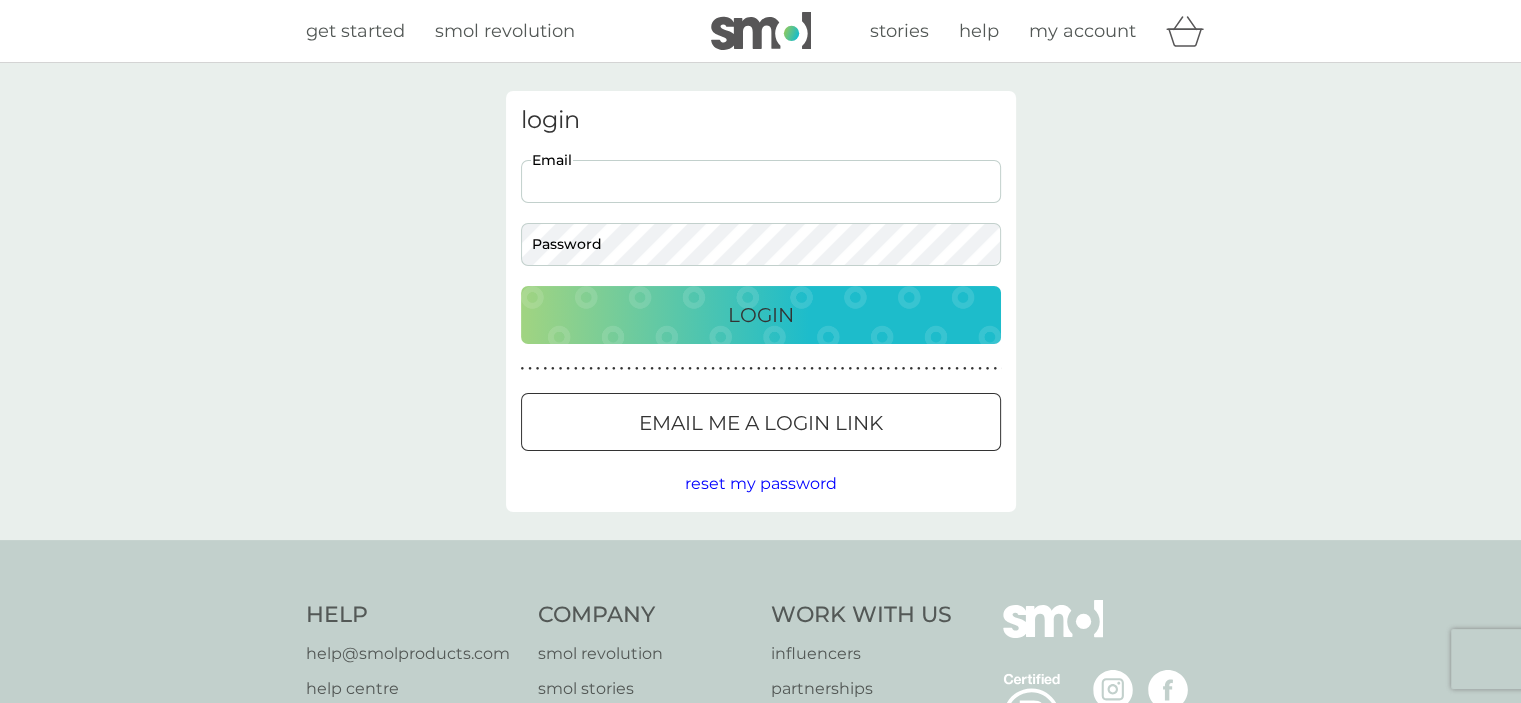 paste on "[USERNAME]@[DOMAIN].com" 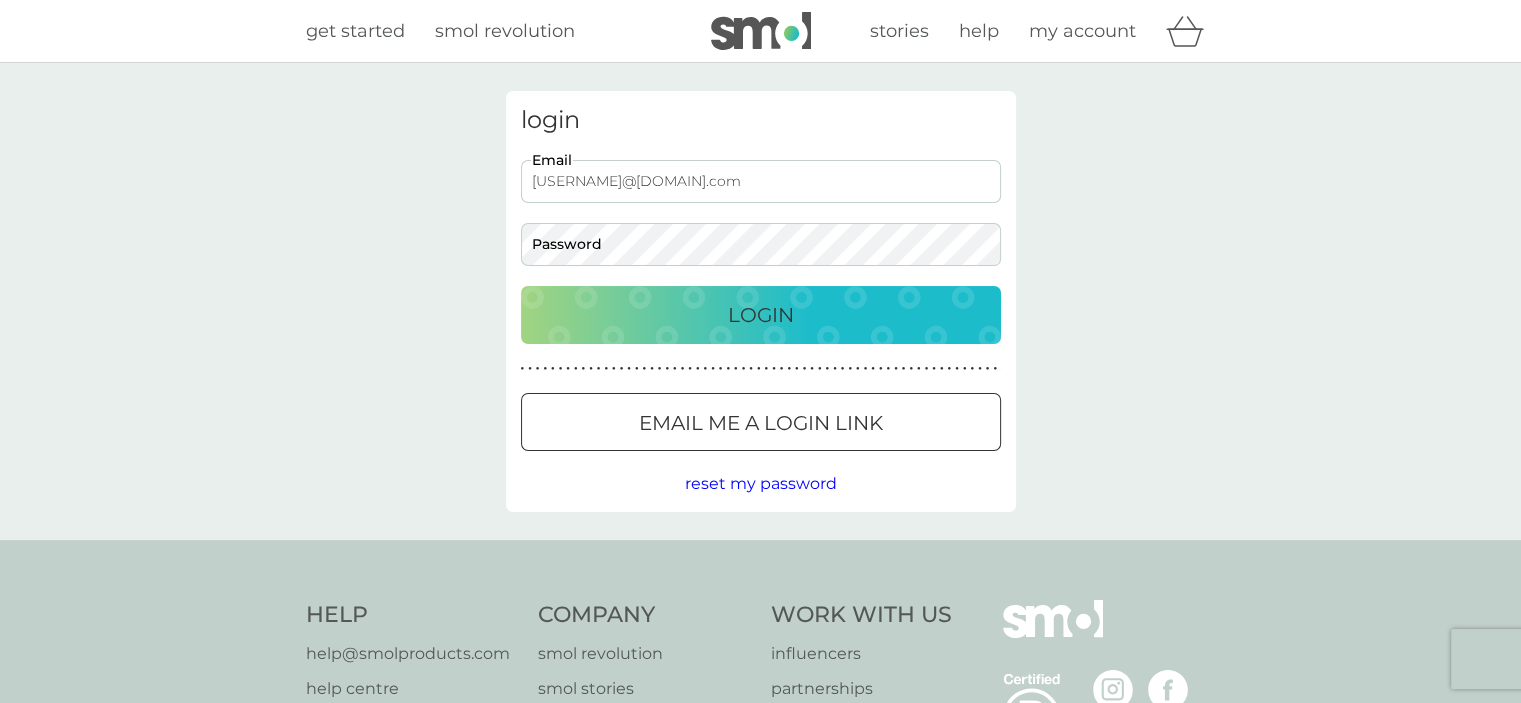 drag, startPoint x: 655, startPoint y: 179, endPoint x: 597, endPoint y: 183, distance: 58.137768 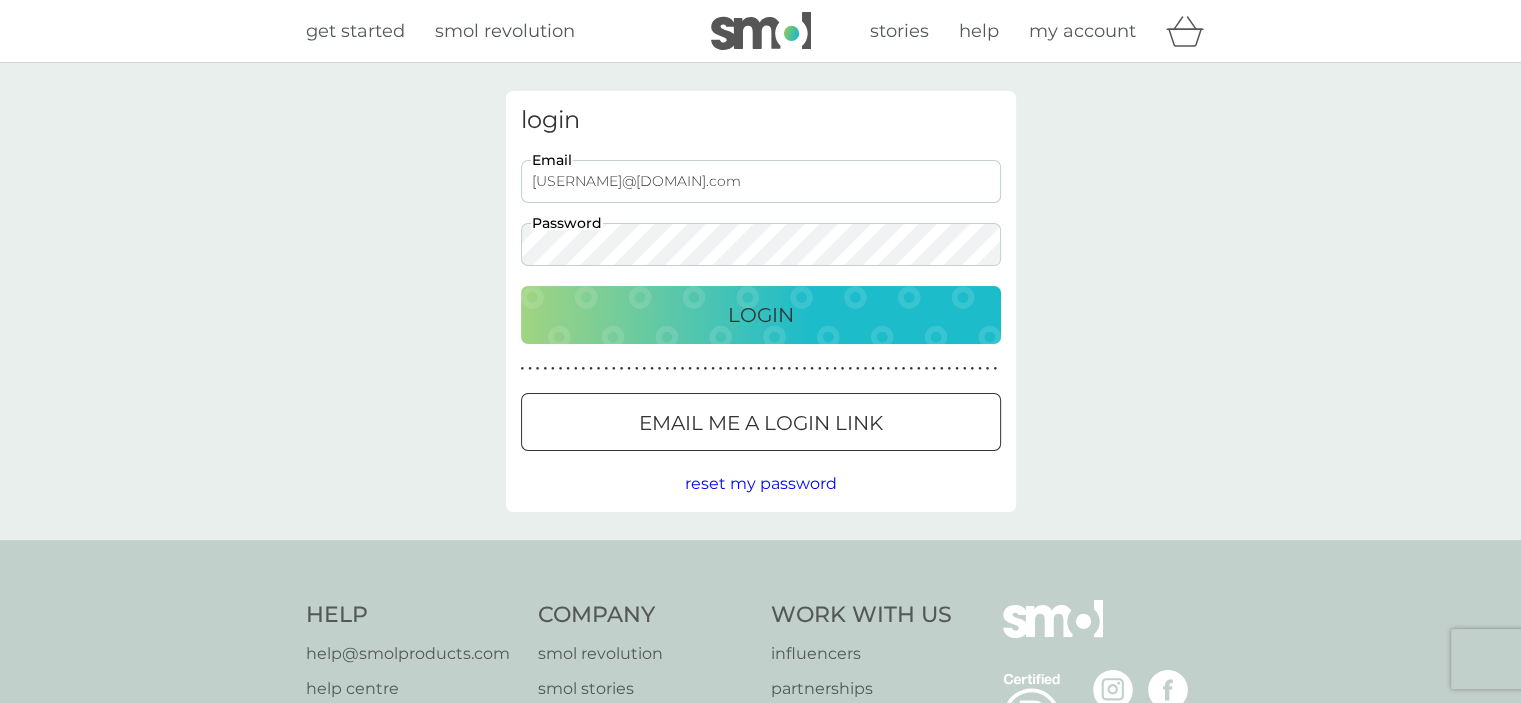 click on "Login" at bounding box center [761, 315] 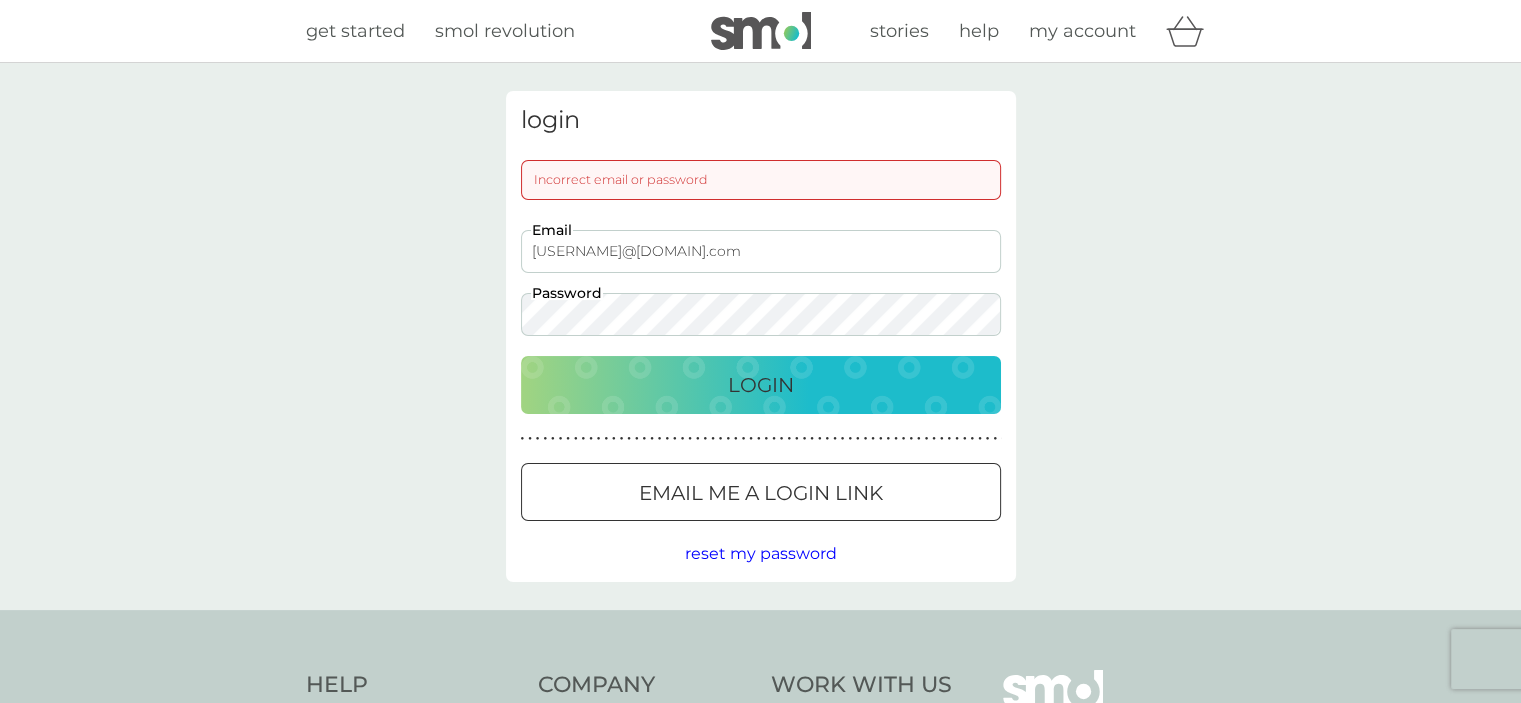 click on "get started" at bounding box center [355, 31] 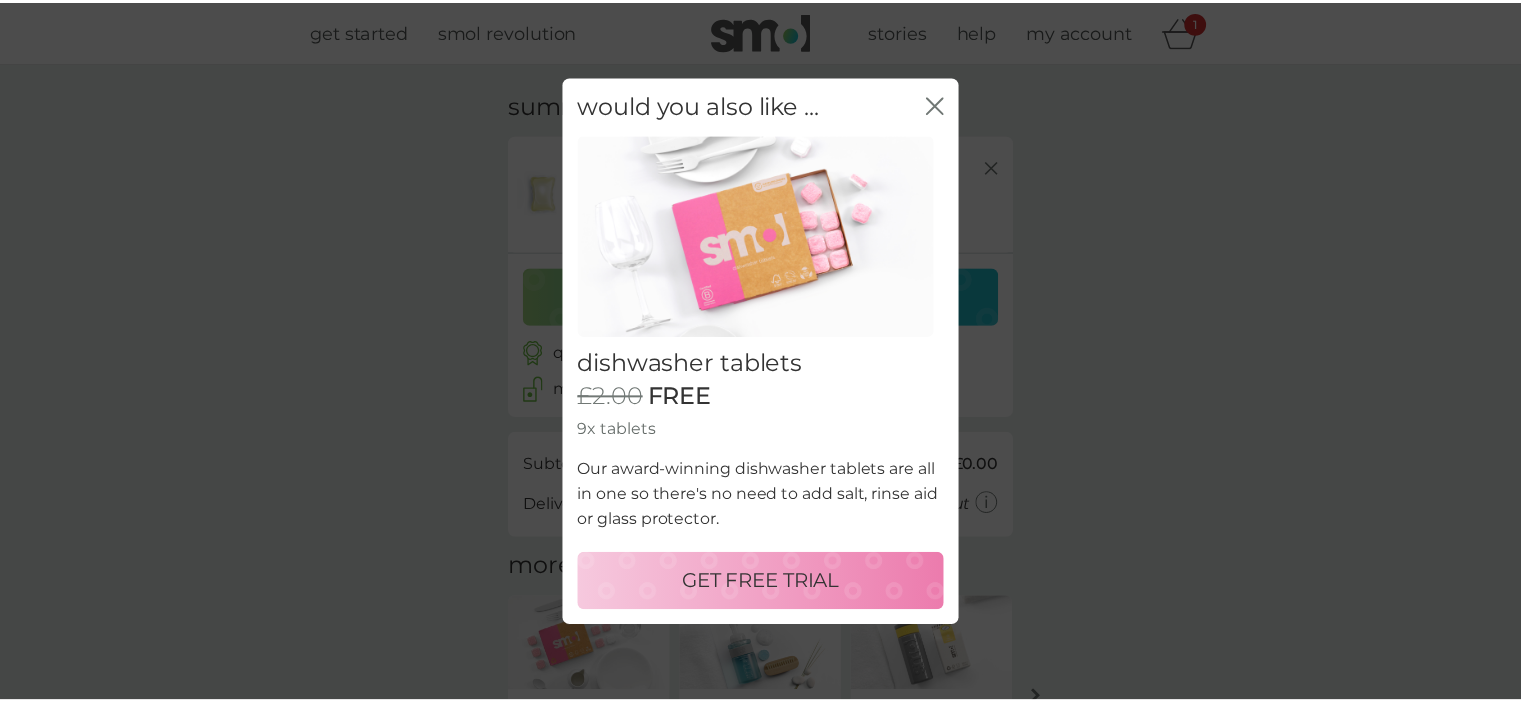 scroll, scrollTop: 0, scrollLeft: 0, axis: both 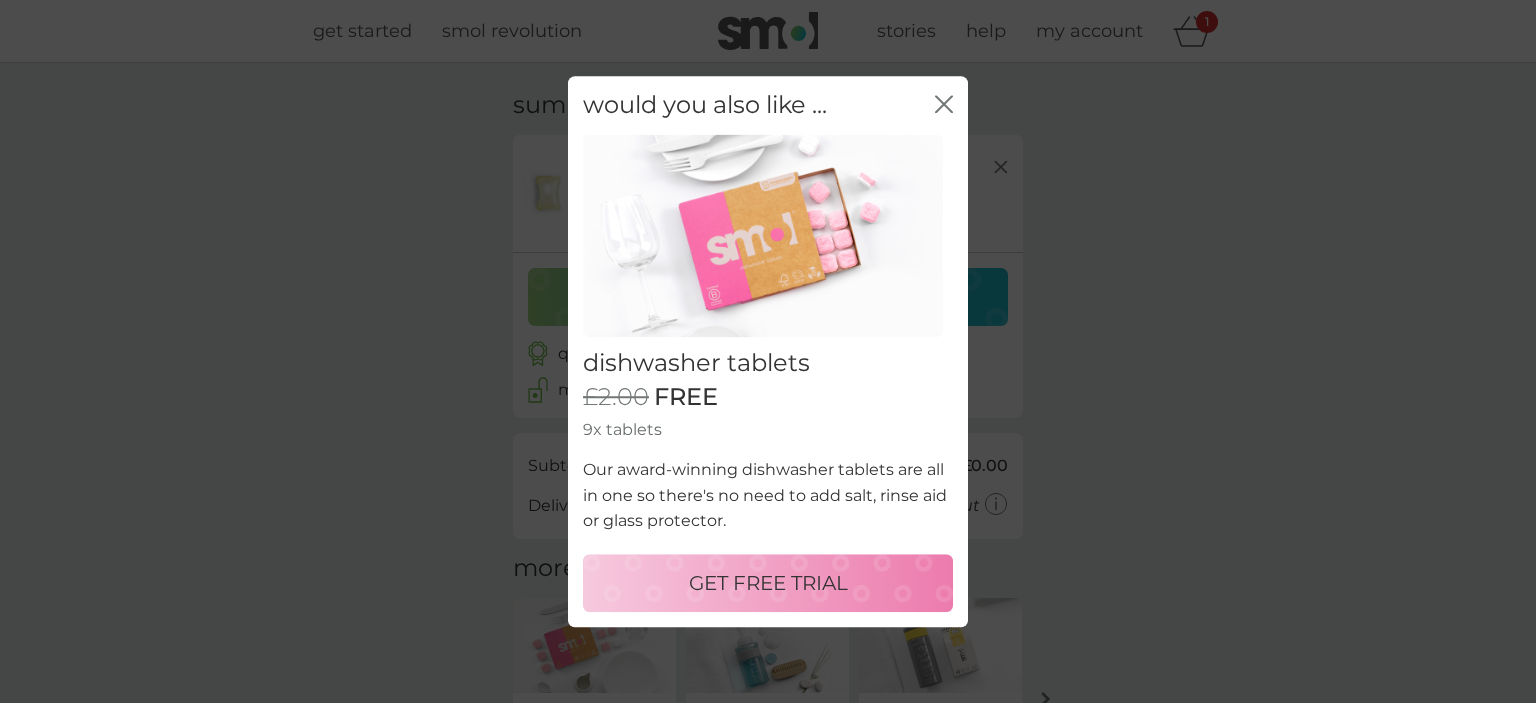 click on "GET FREE TRIAL" at bounding box center [768, 583] 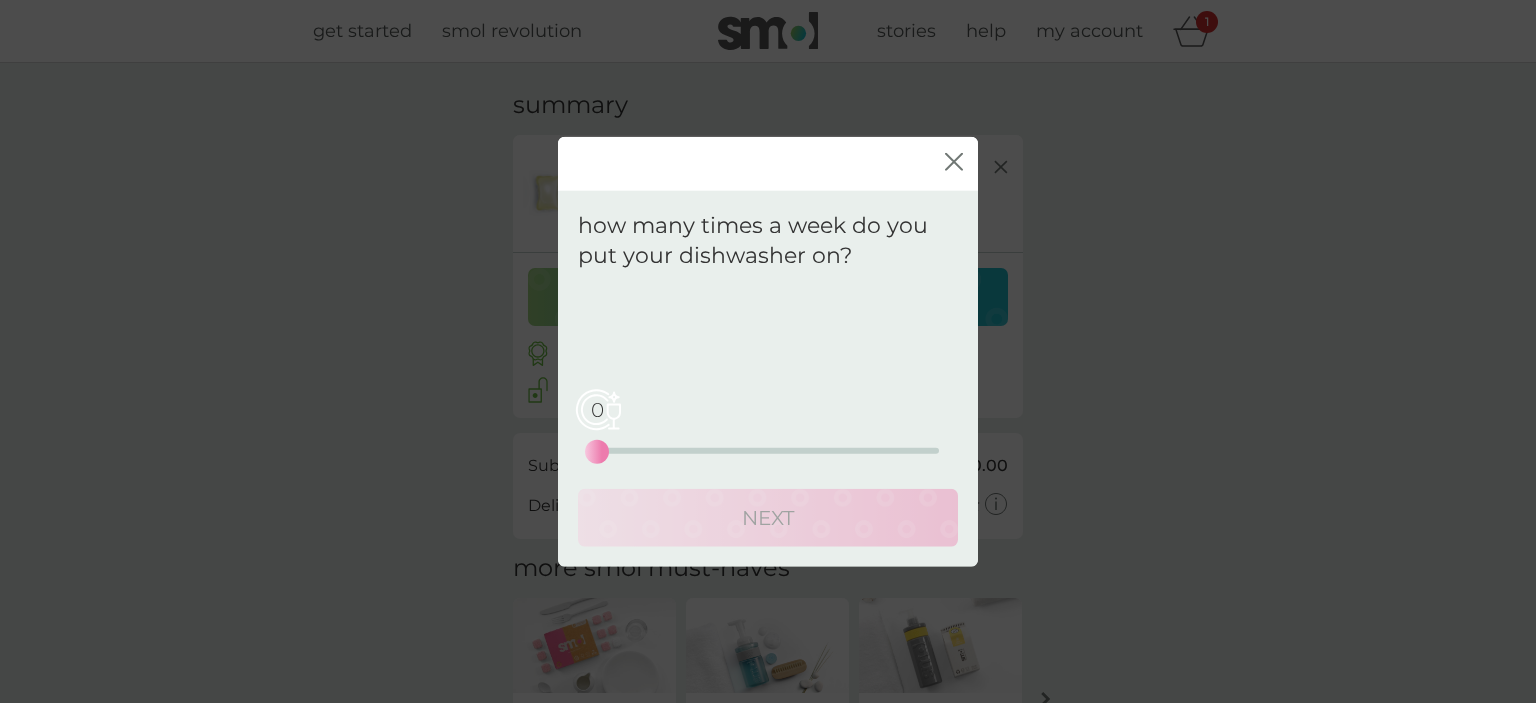 click on "0 0 12.5 25" at bounding box center (768, 451) 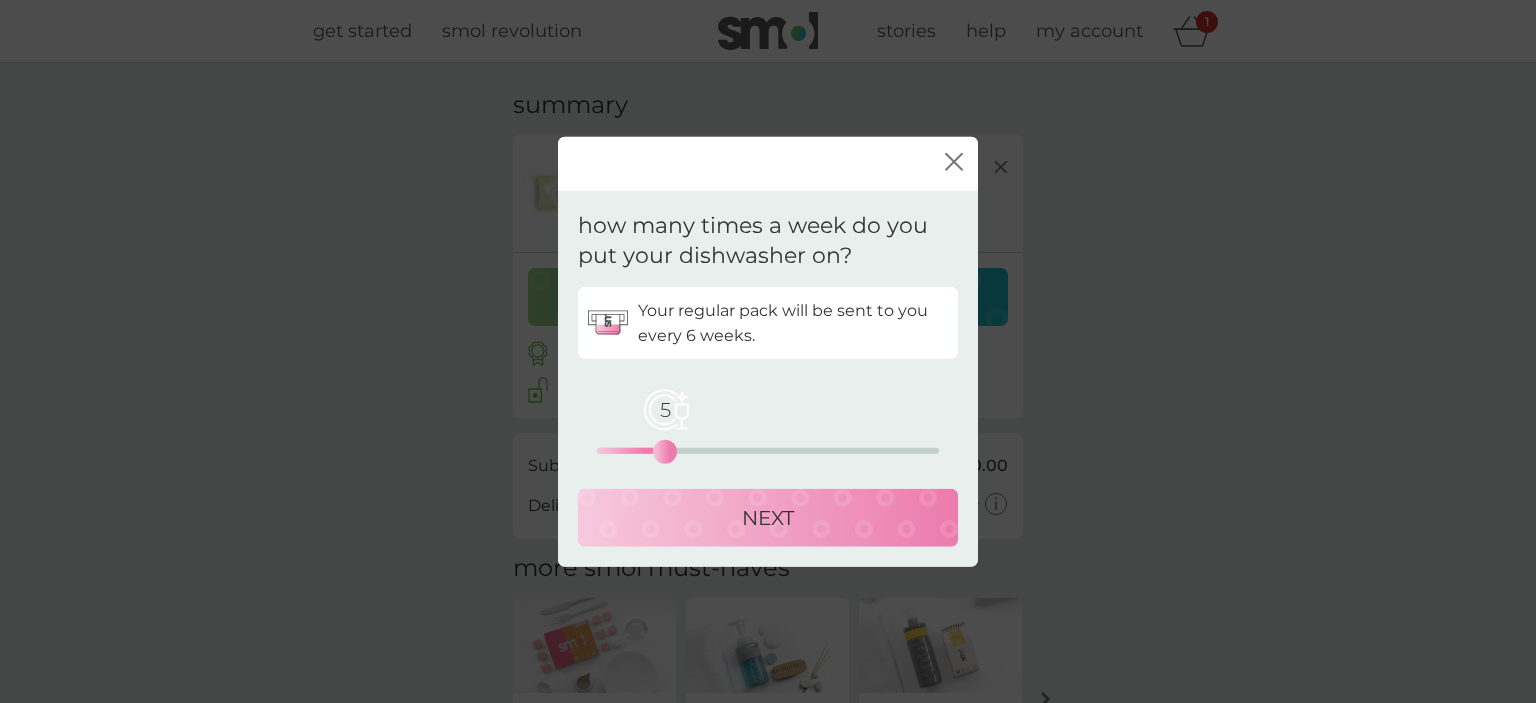 click on "NEXT" at bounding box center [768, 518] 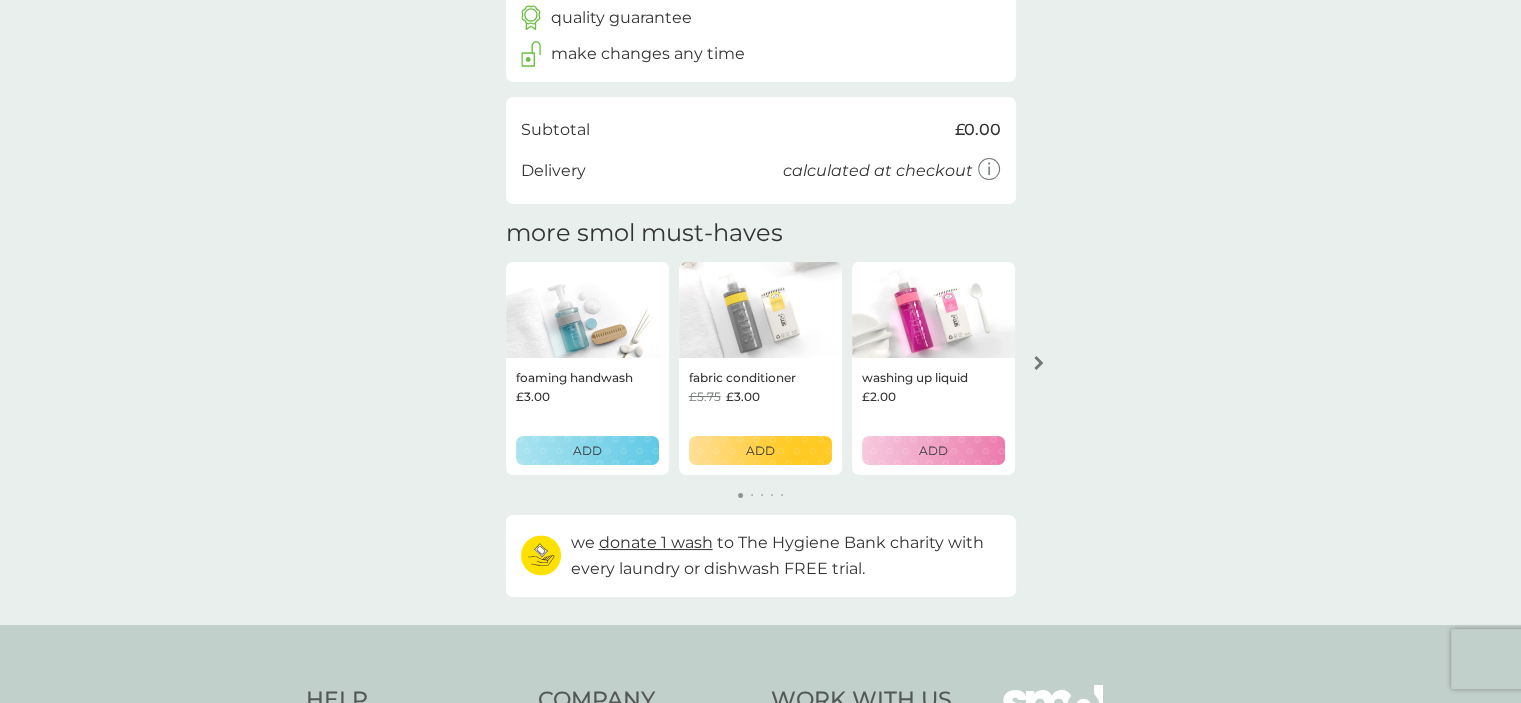 scroll, scrollTop: 500, scrollLeft: 0, axis: vertical 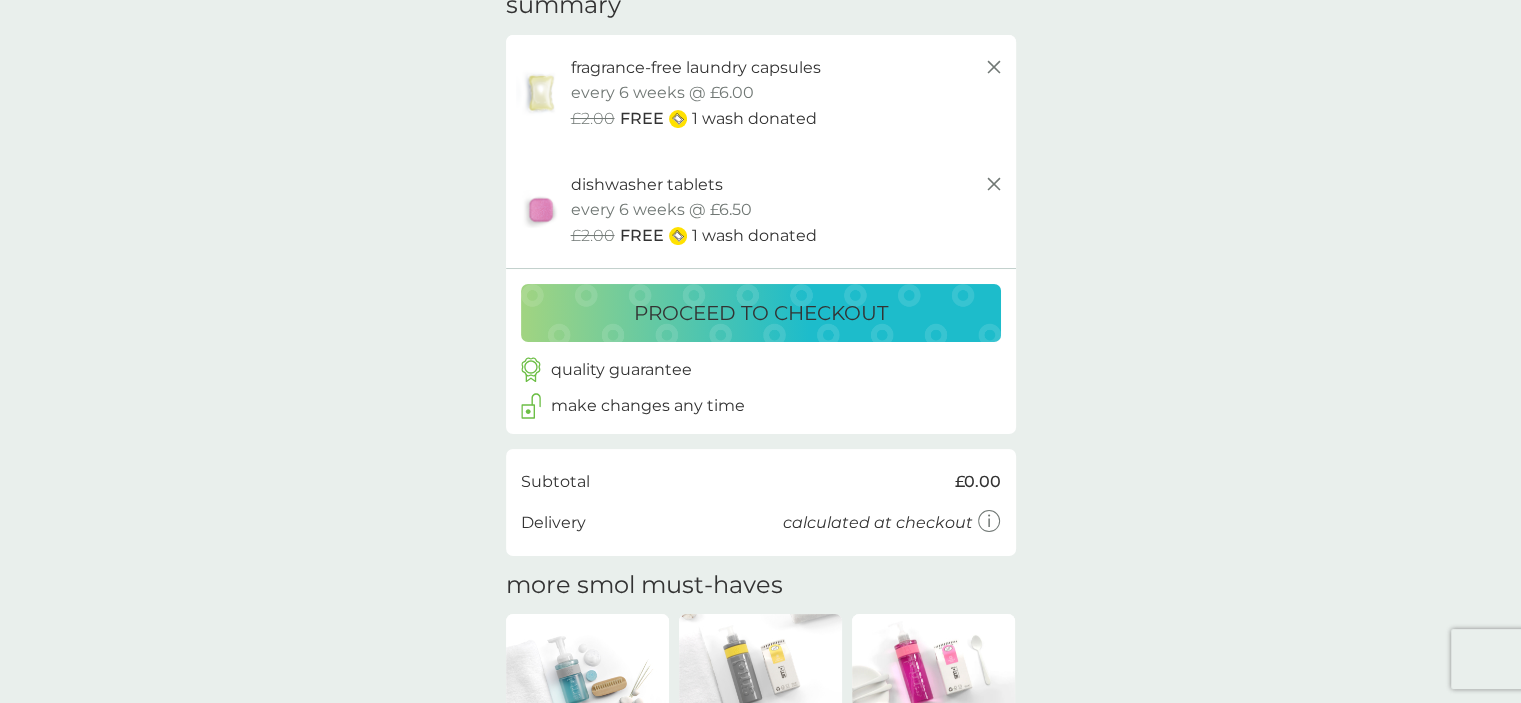click on "proceed to checkout" at bounding box center [761, 313] 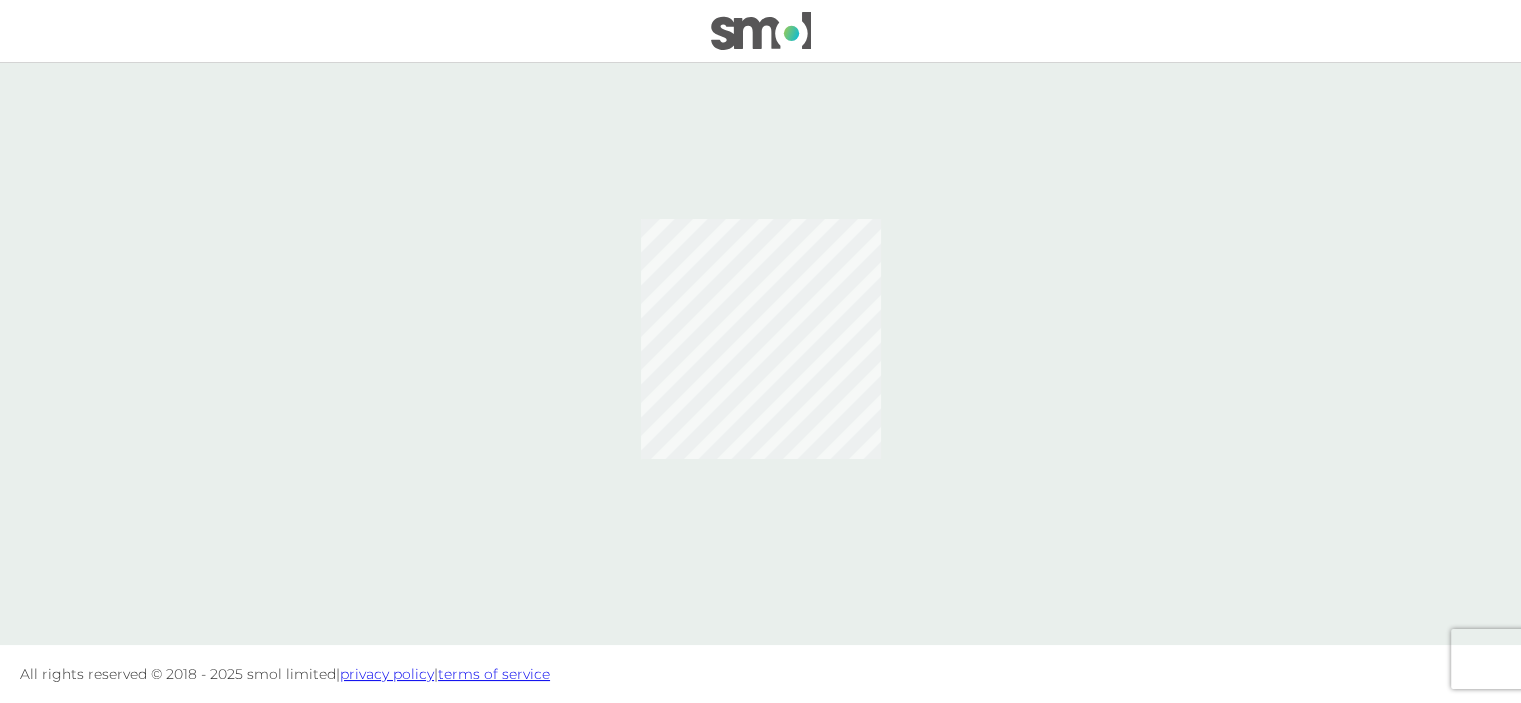 scroll, scrollTop: 0, scrollLeft: 0, axis: both 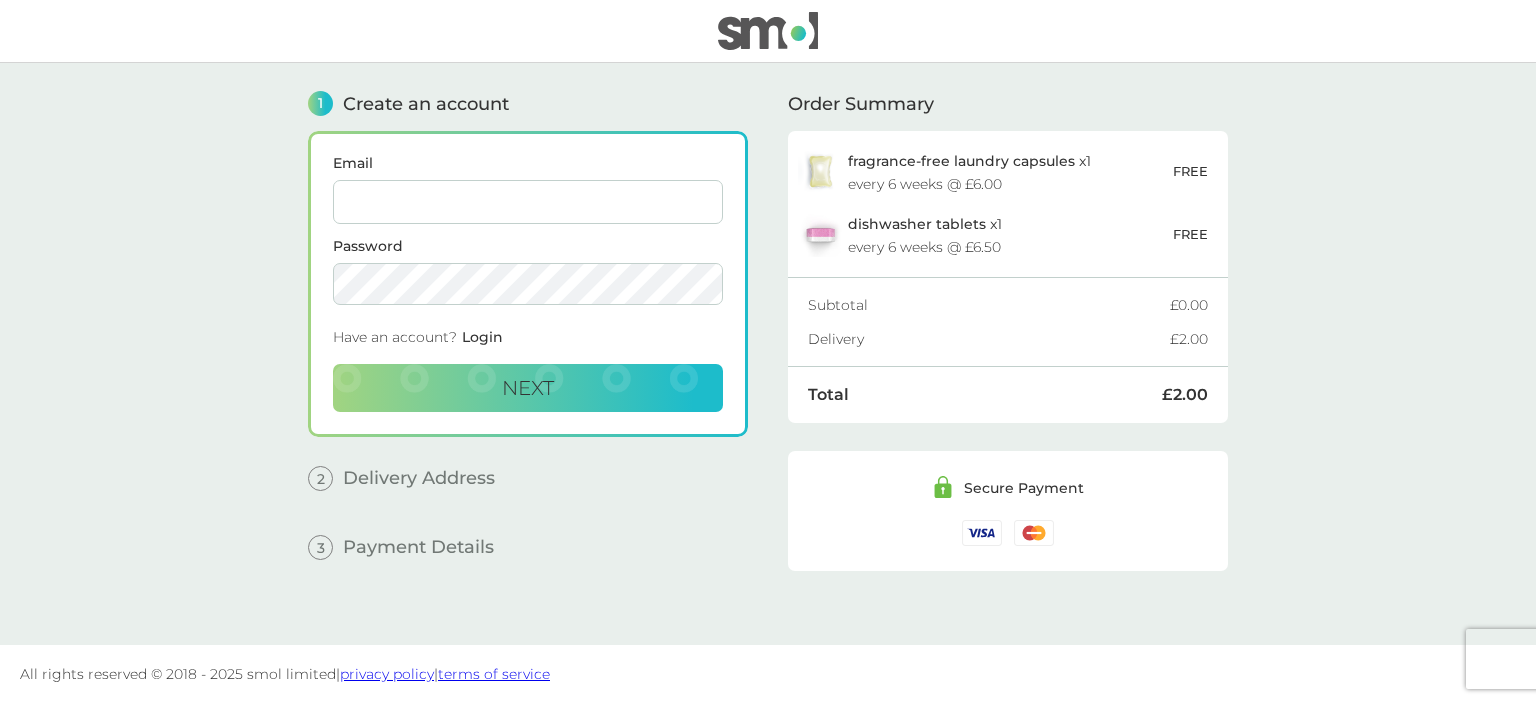 click on "Email" at bounding box center [528, 202] 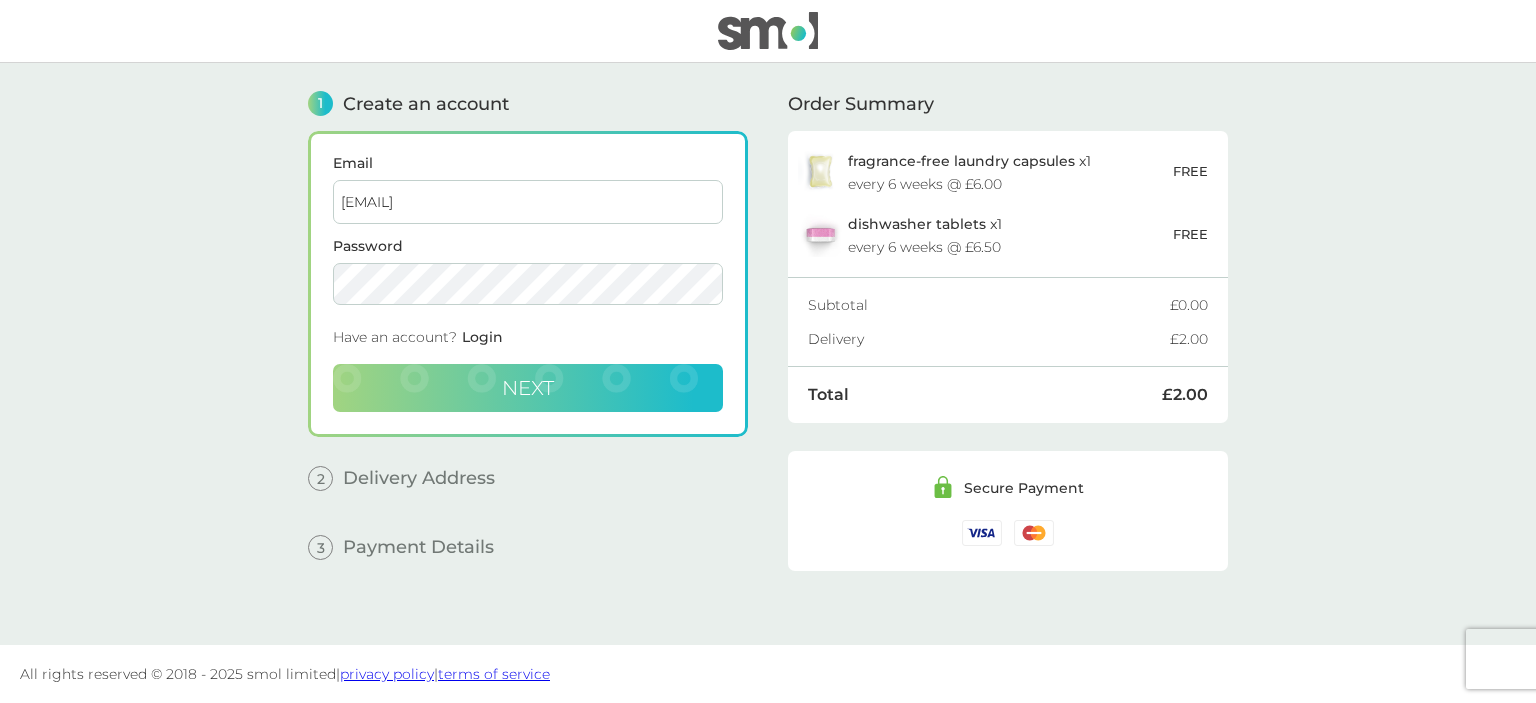 click on "Next" at bounding box center [528, 388] 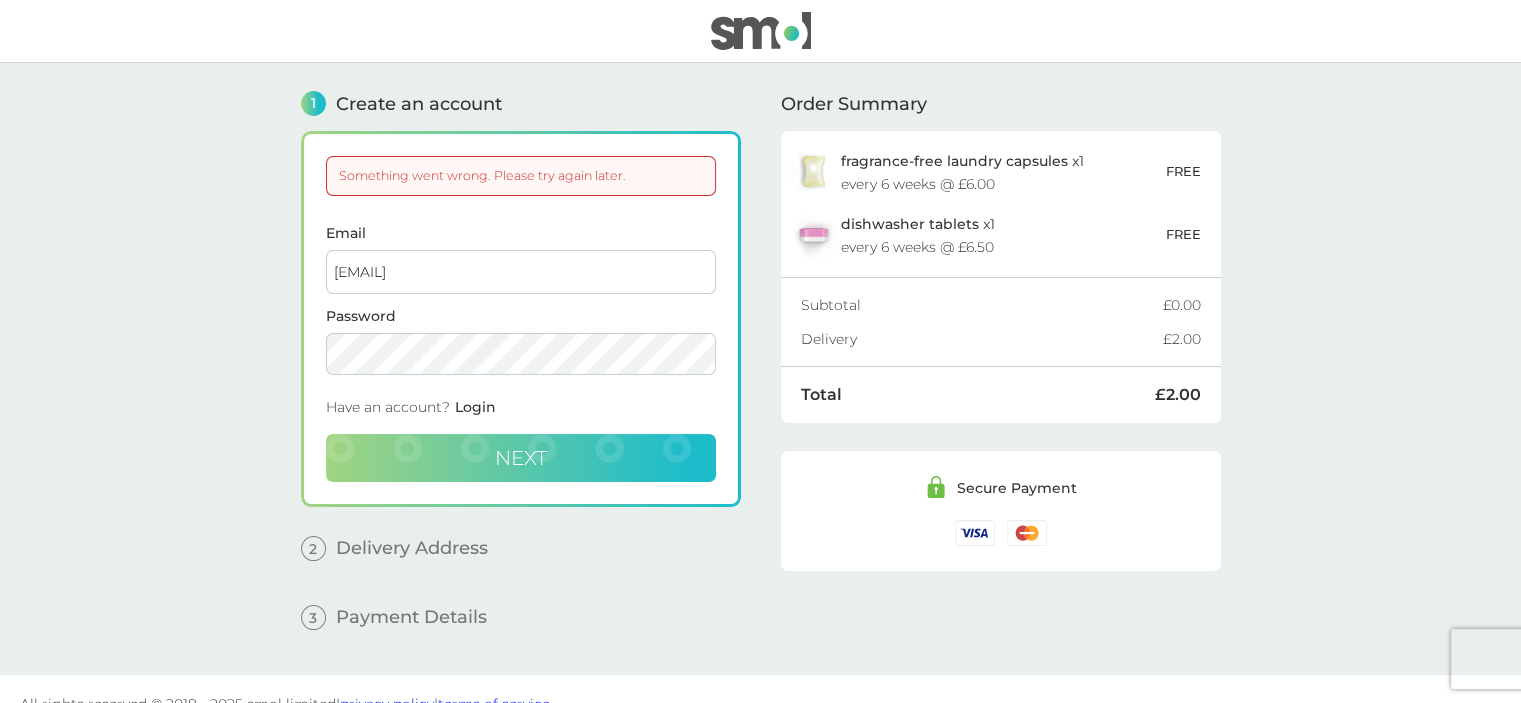 click on "Next" at bounding box center [521, 458] 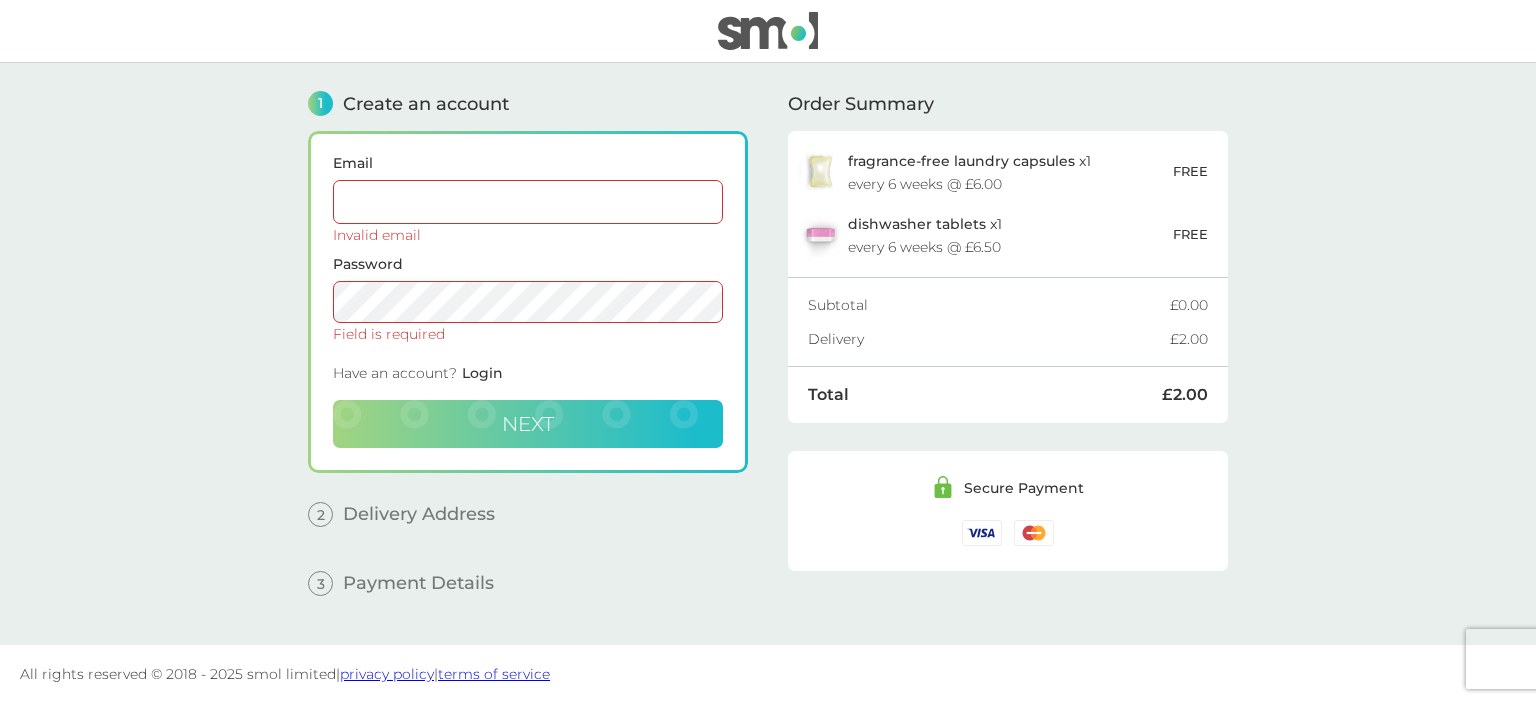 click on "Email" at bounding box center (528, 163) 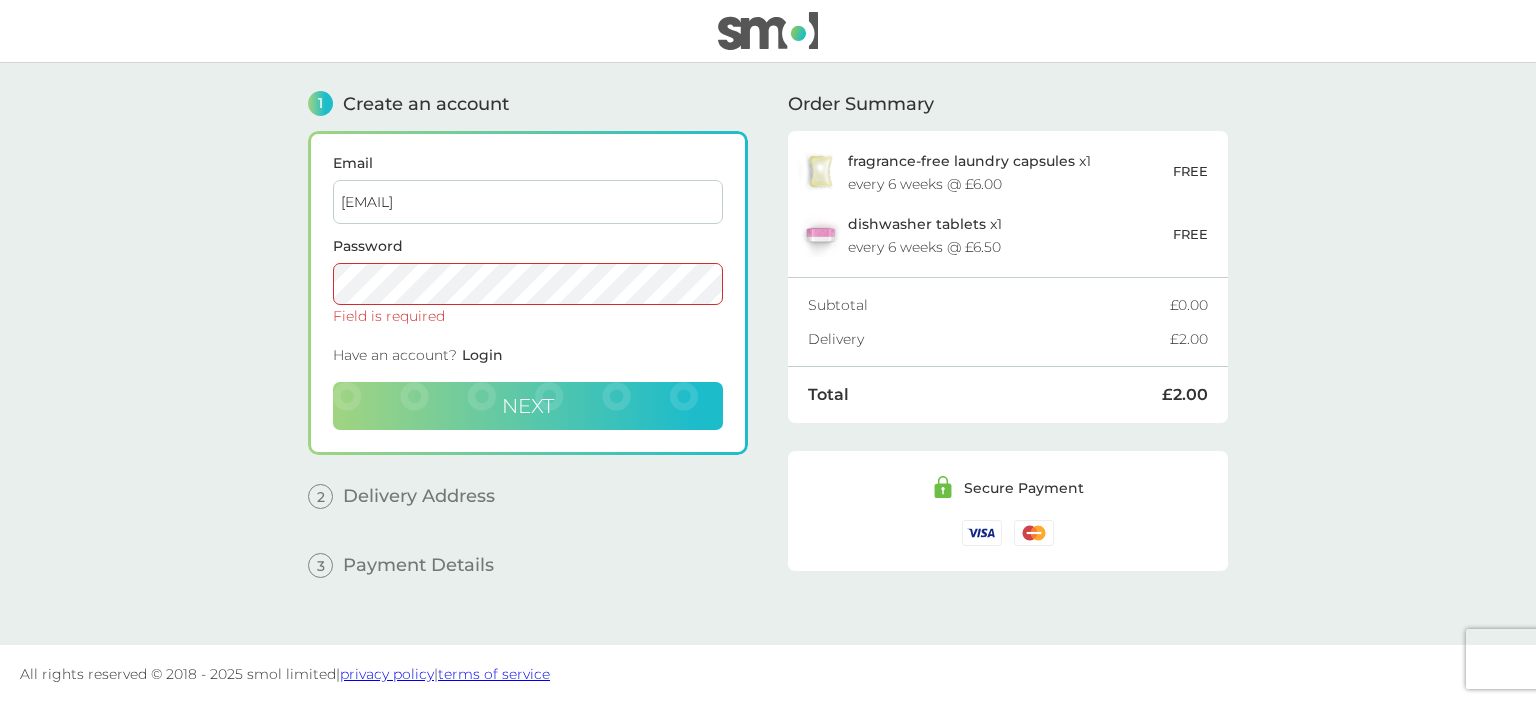 type on "gmv7oavpifq0@phyones.com" 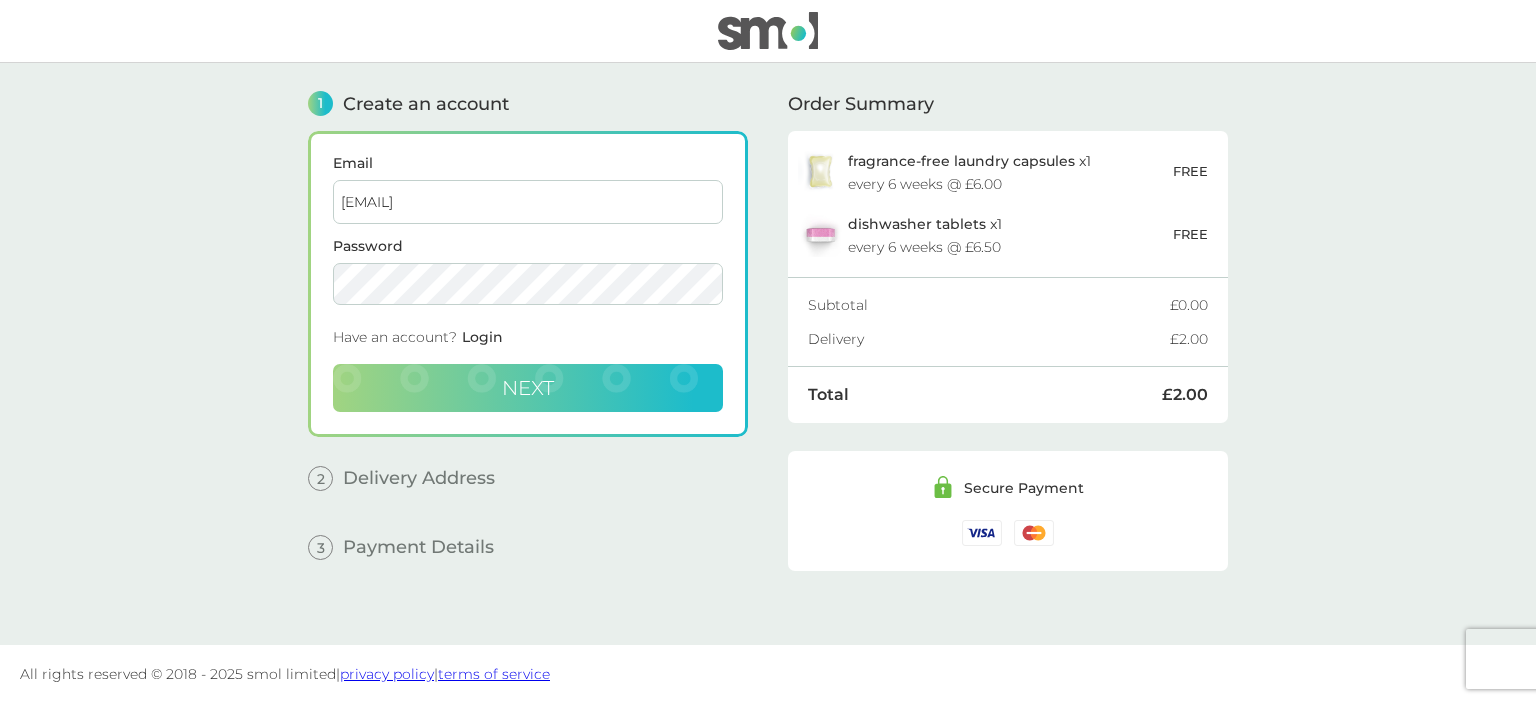 click on "Next" at bounding box center [528, 388] 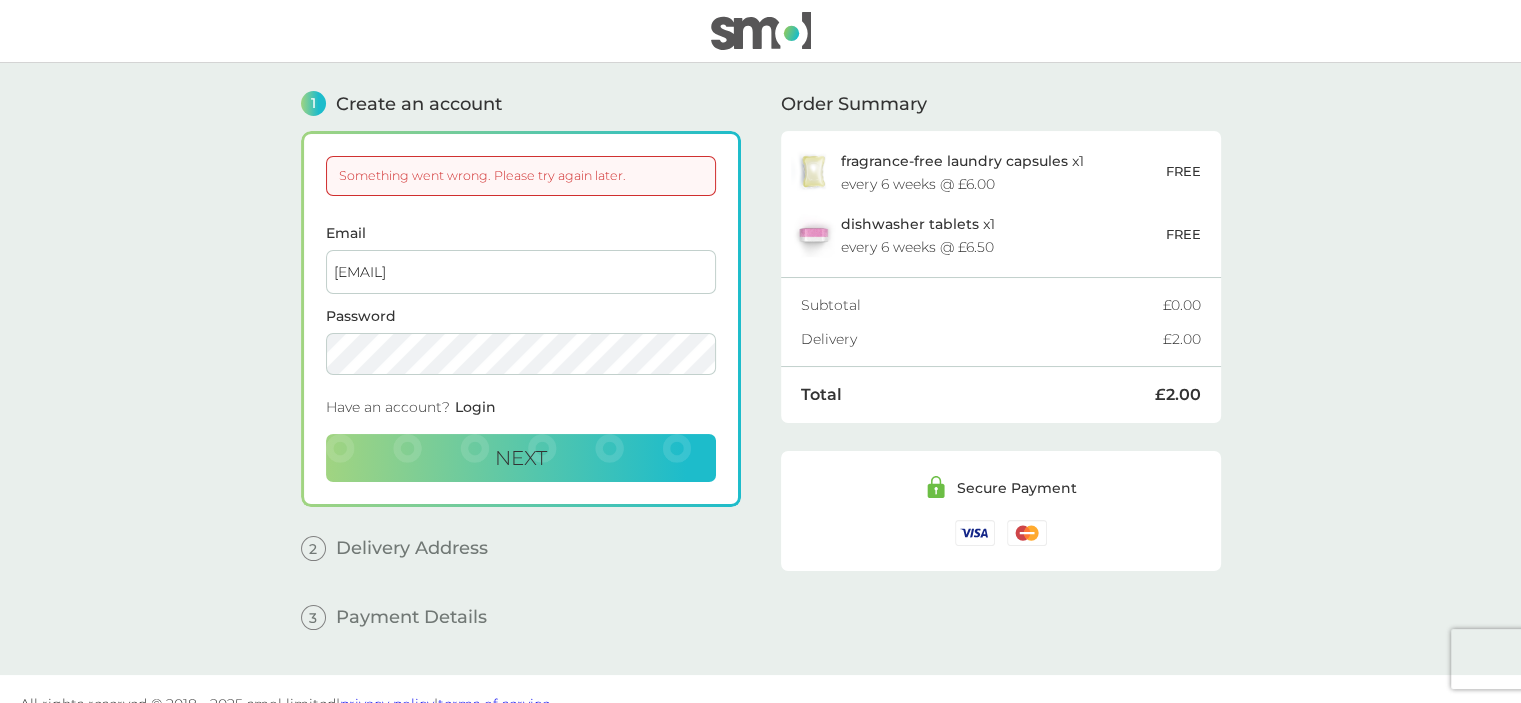 click on "gmv7oavpifq0@phyones.com" at bounding box center (521, 272) 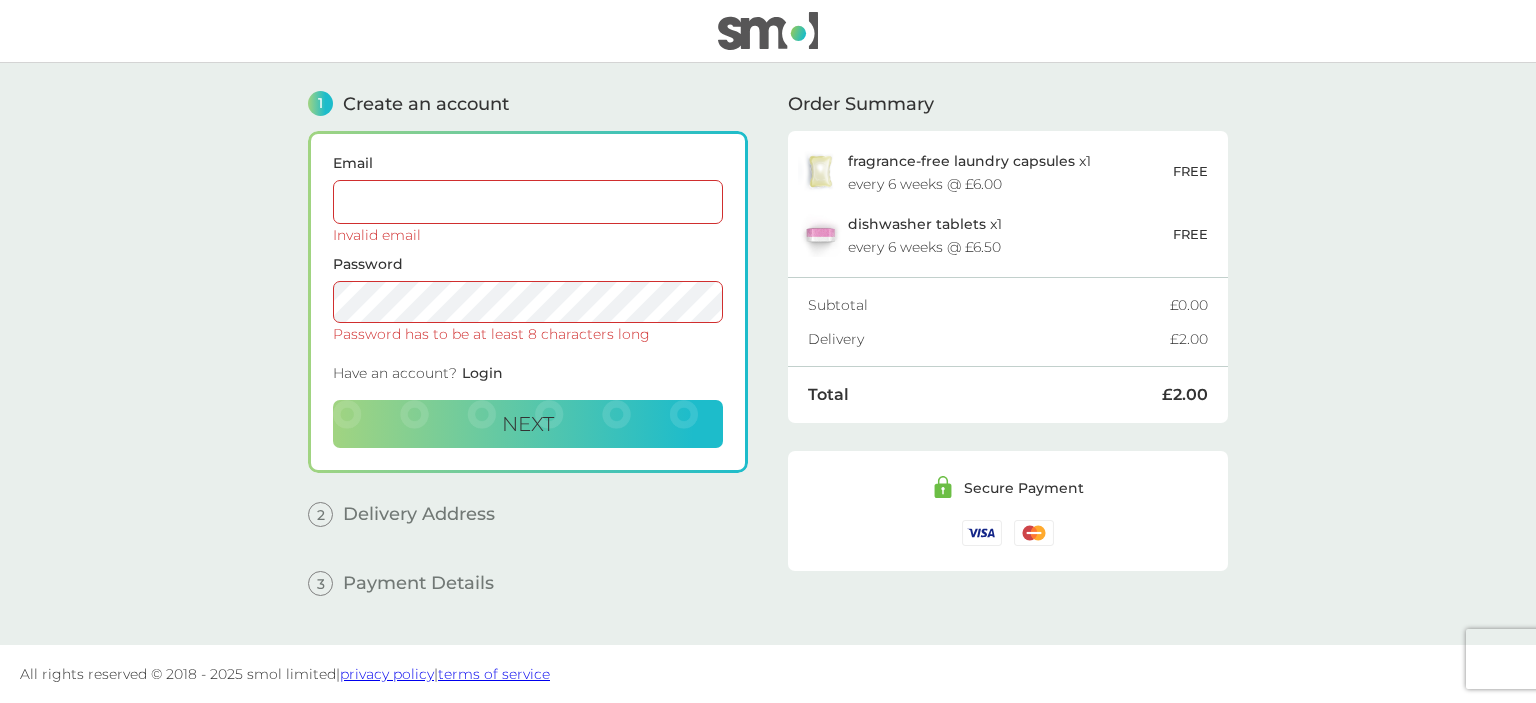 click on "Email" at bounding box center (528, 202) 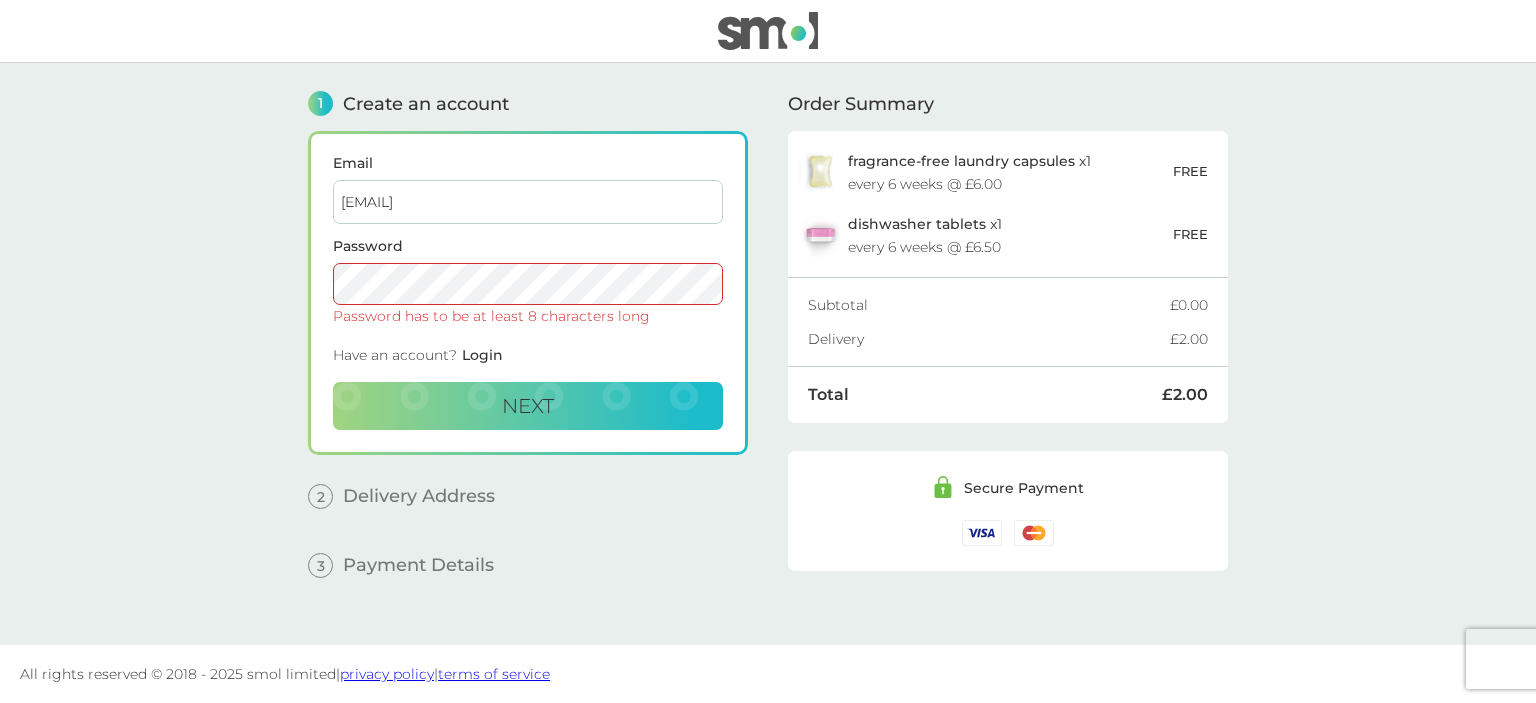 type on "williambernitsky9@gmail.com" 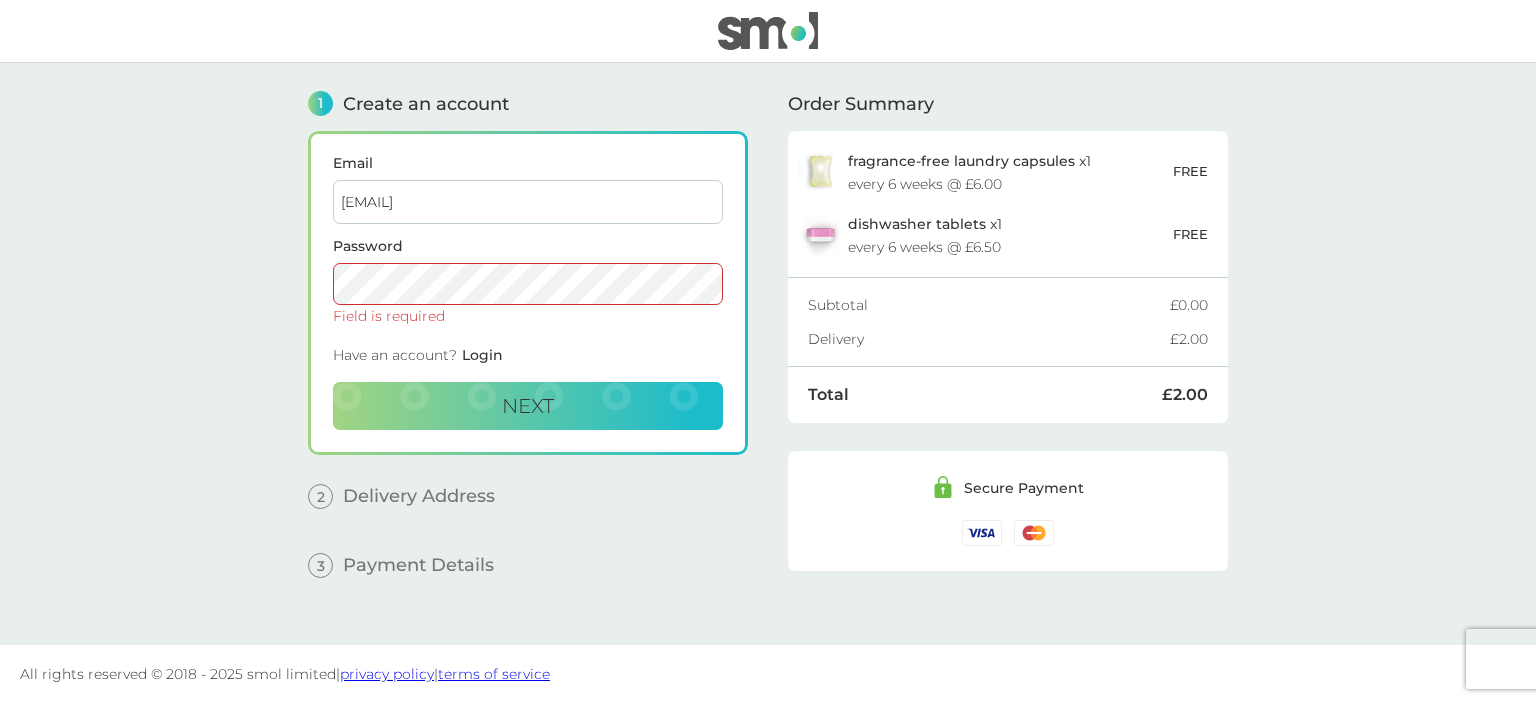 drag, startPoint x: 475, startPoint y: 200, endPoint x: 412, endPoint y: 209, distance: 63.63961 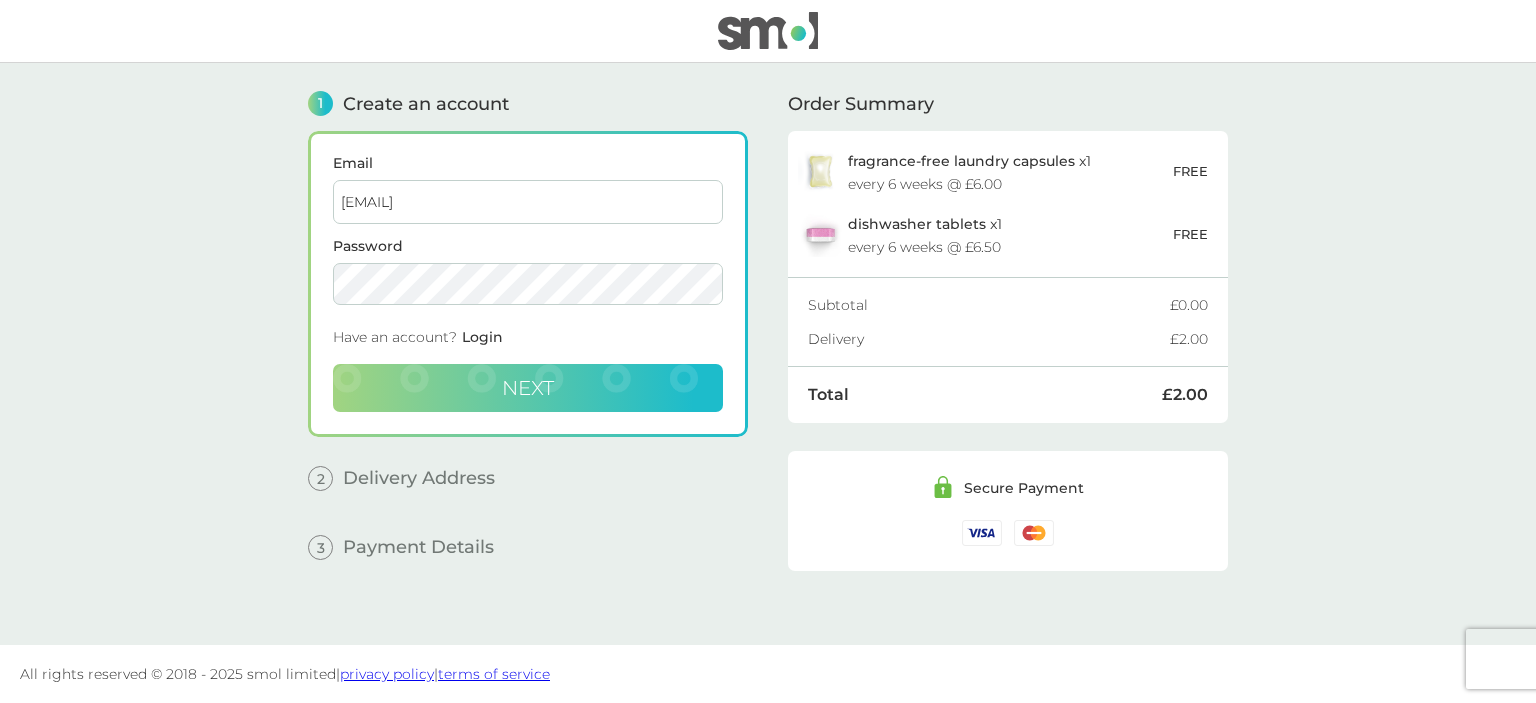 click on "Next" at bounding box center (528, 388) 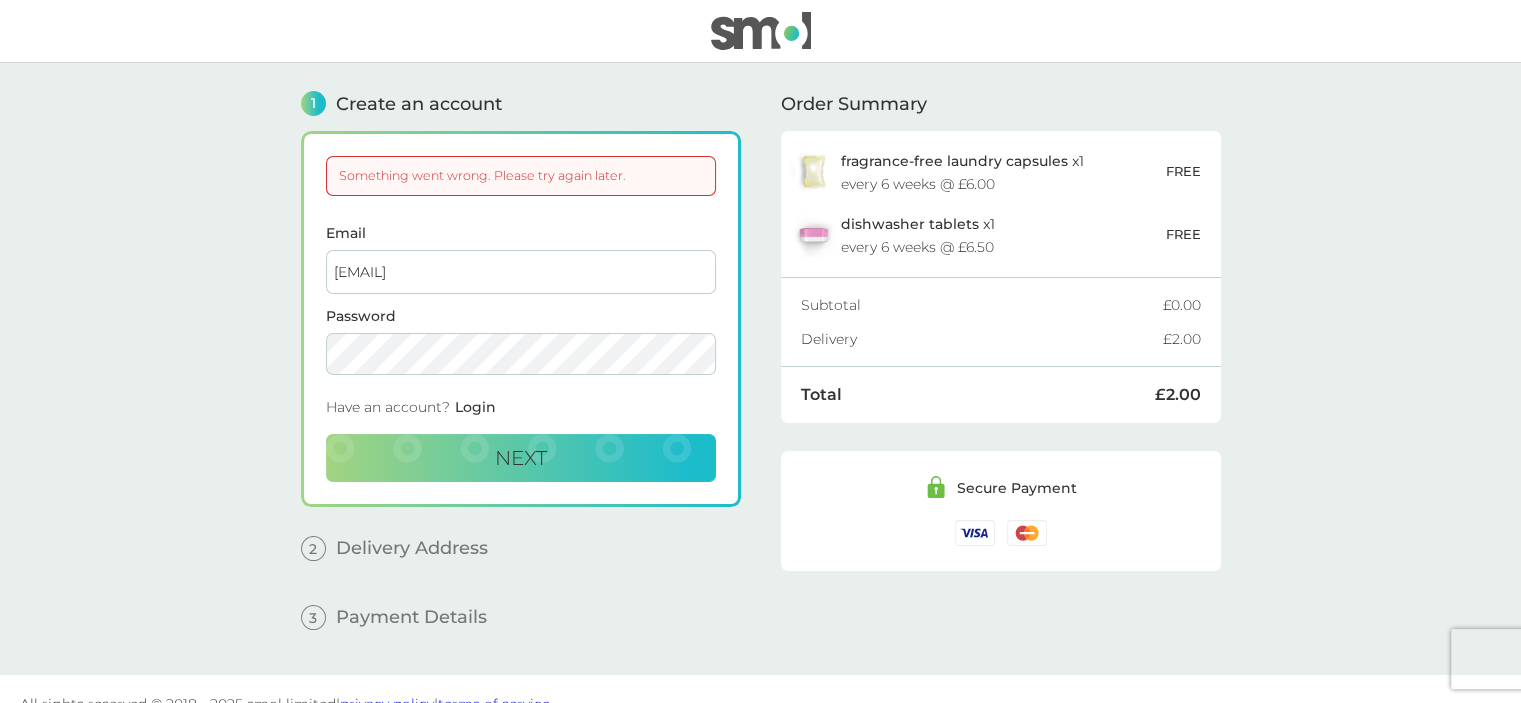 click on "Delivery Address" at bounding box center [412, 548] 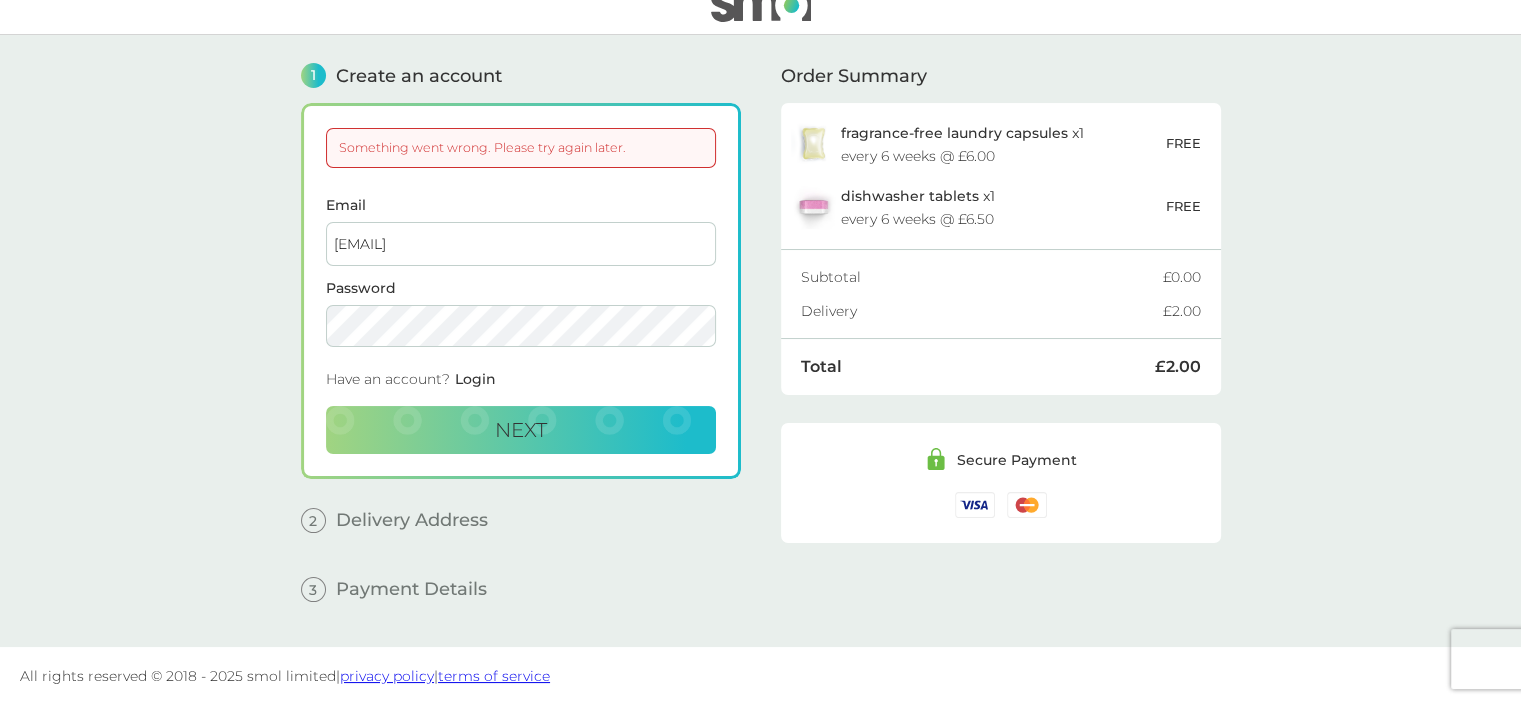 scroll, scrollTop: 0, scrollLeft: 0, axis: both 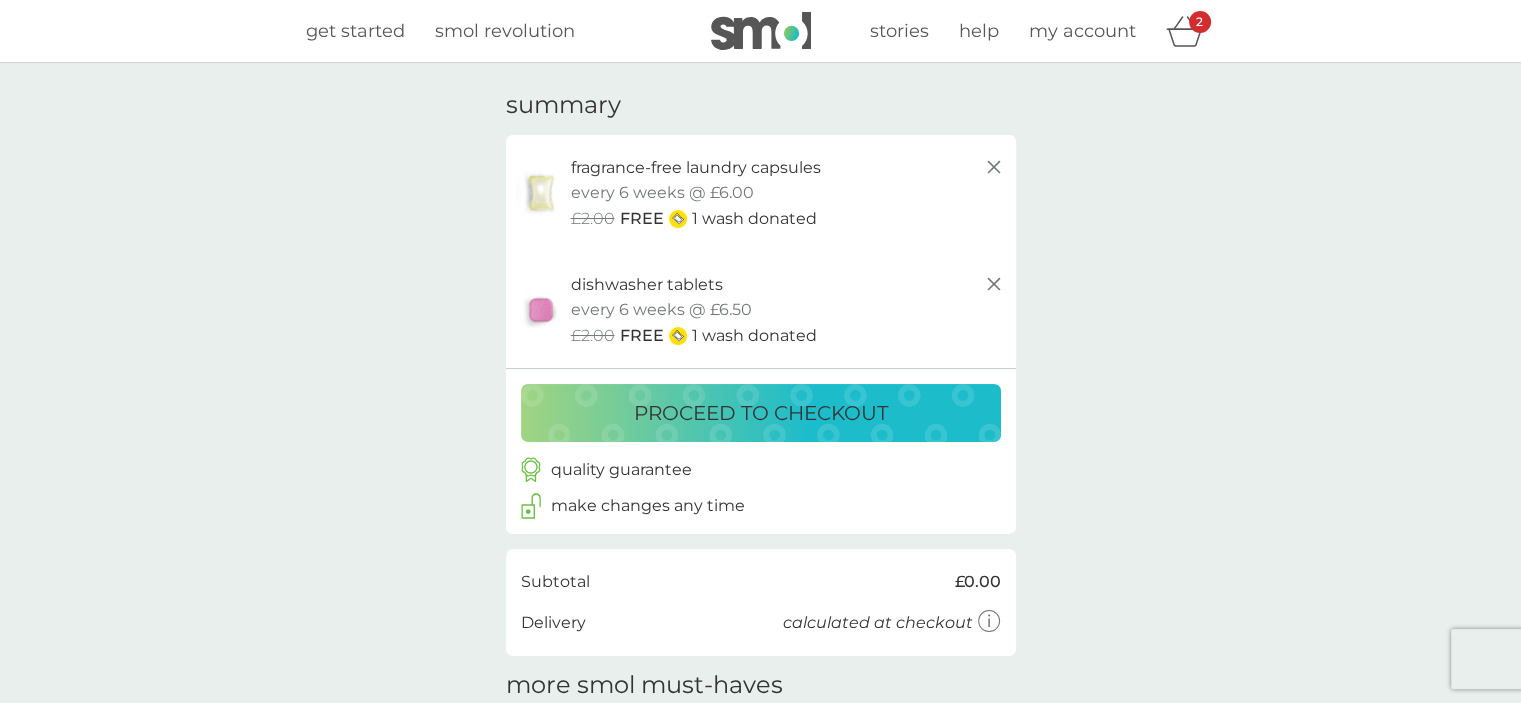 click on "proceed to checkout" at bounding box center [761, 413] 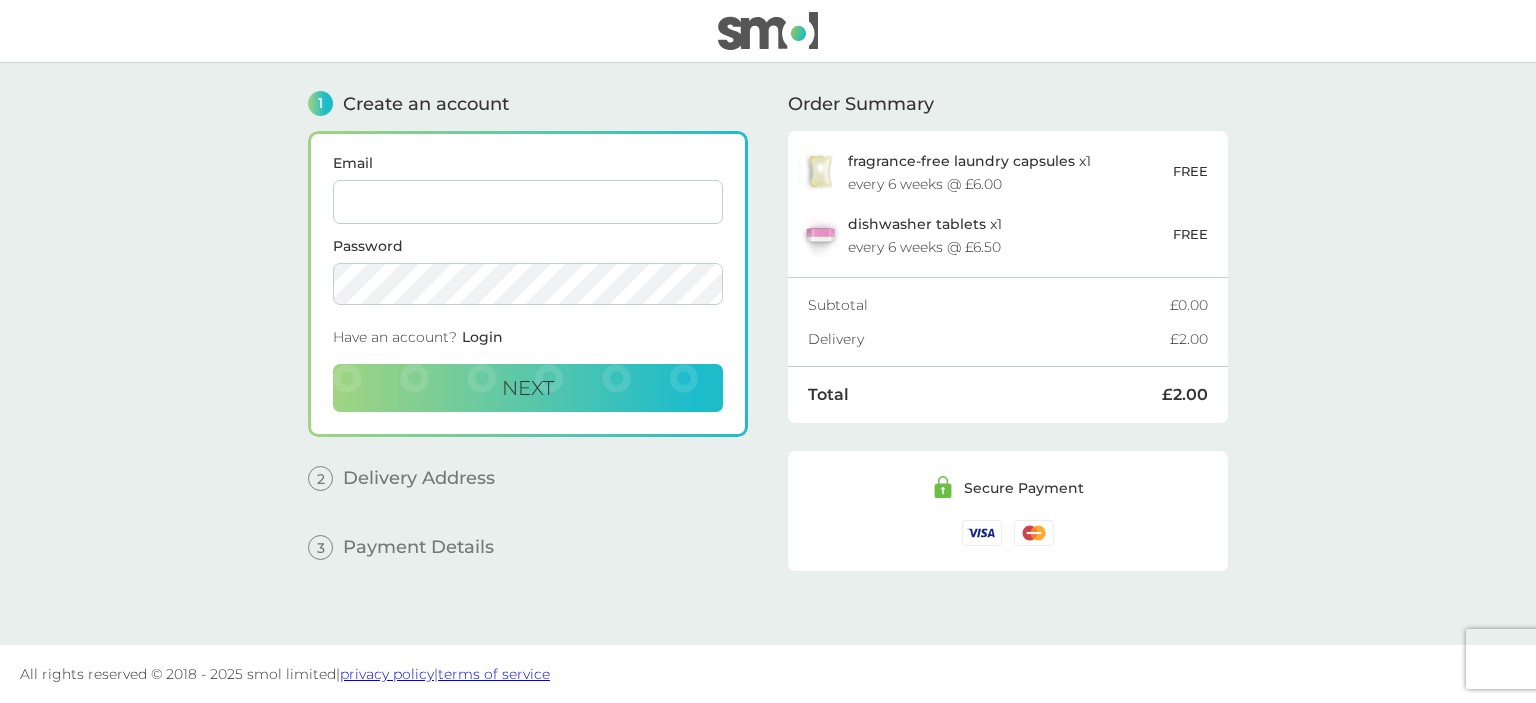 click on "Email" at bounding box center [528, 202] 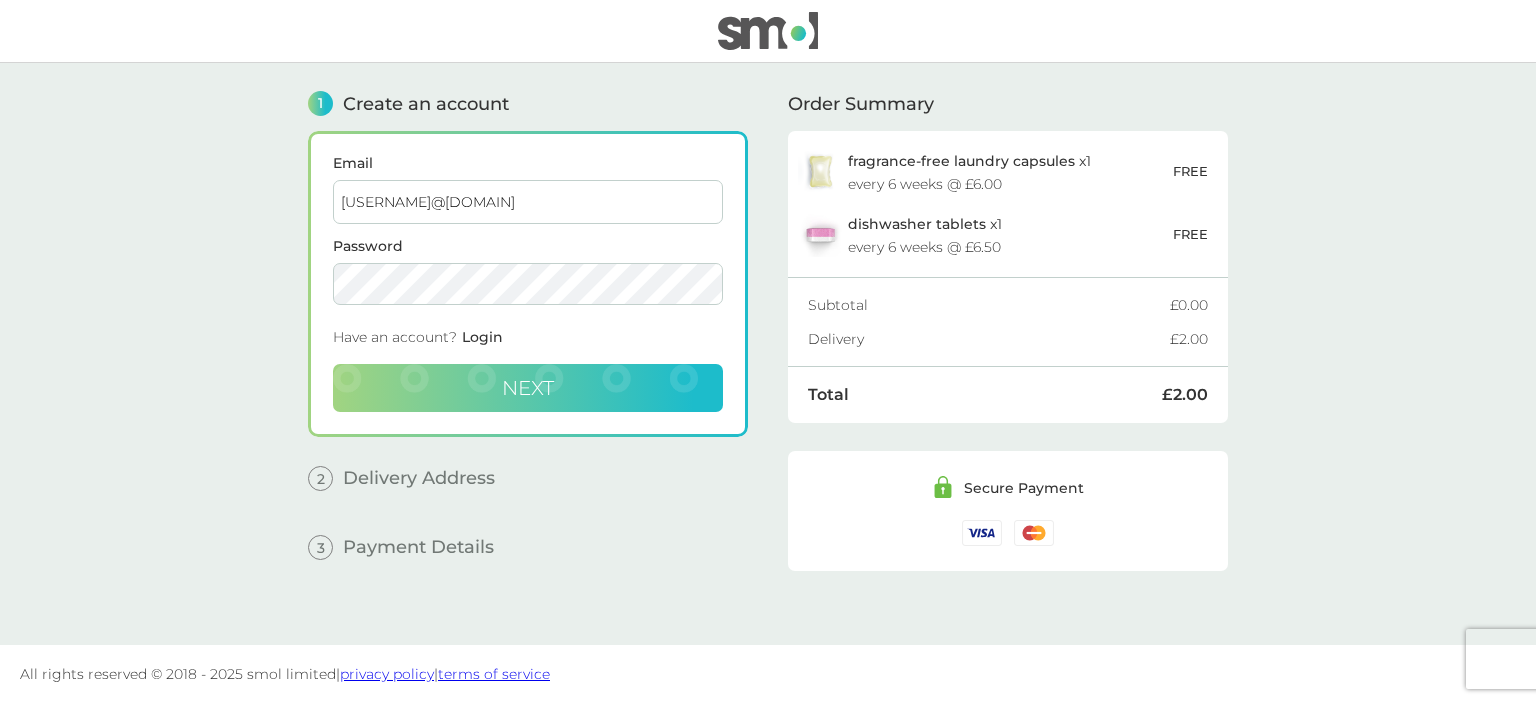 click on "Next" at bounding box center [528, 388] 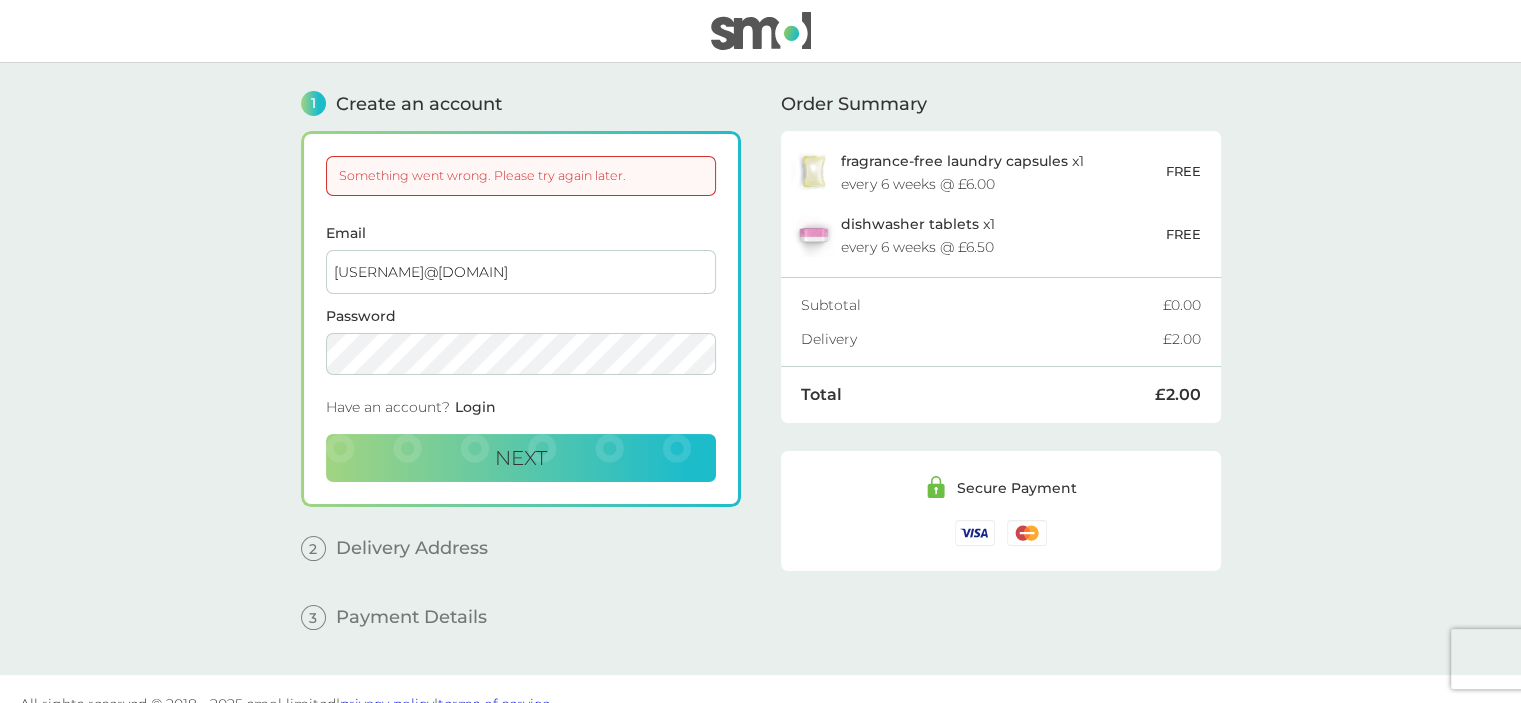 click at bounding box center [761, 31] 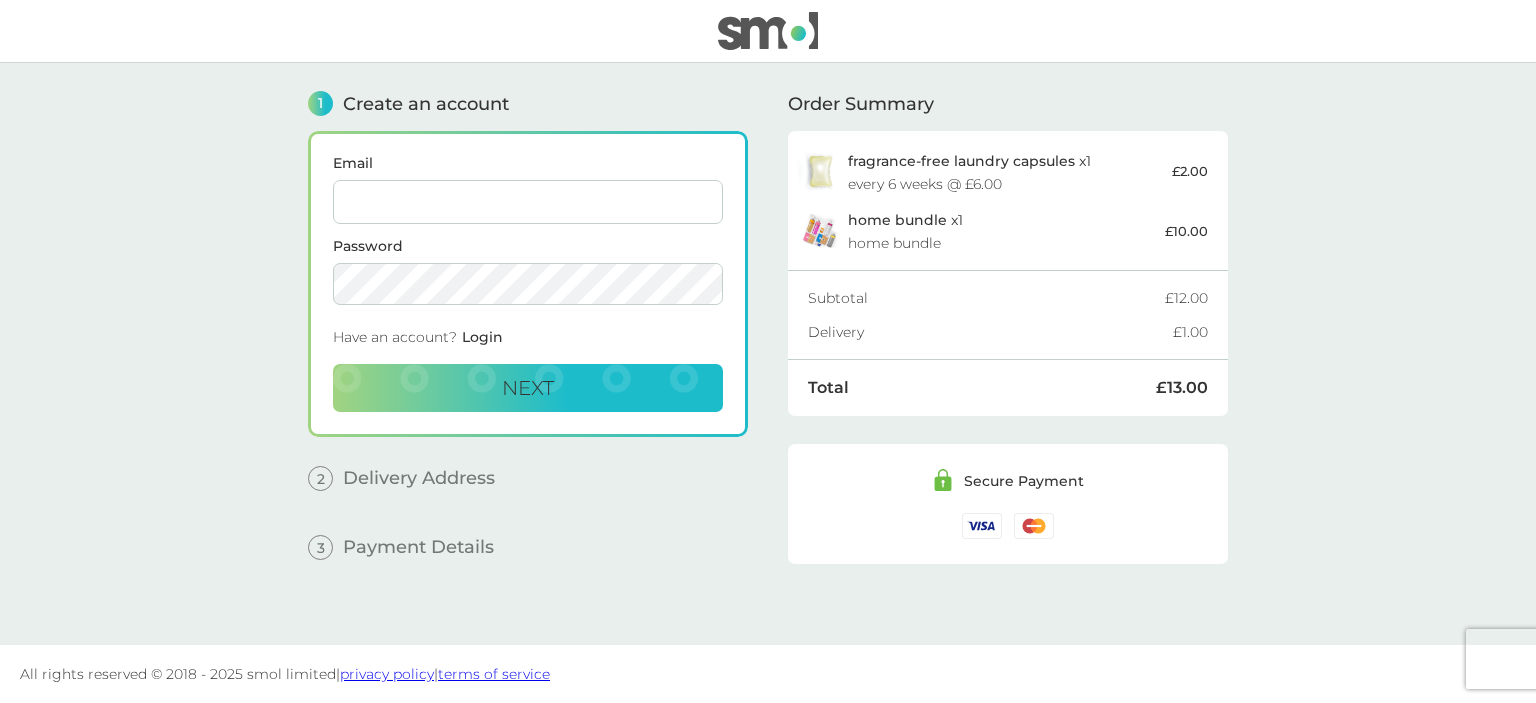 scroll, scrollTop: 0, scrollLeft: 0, axis: both 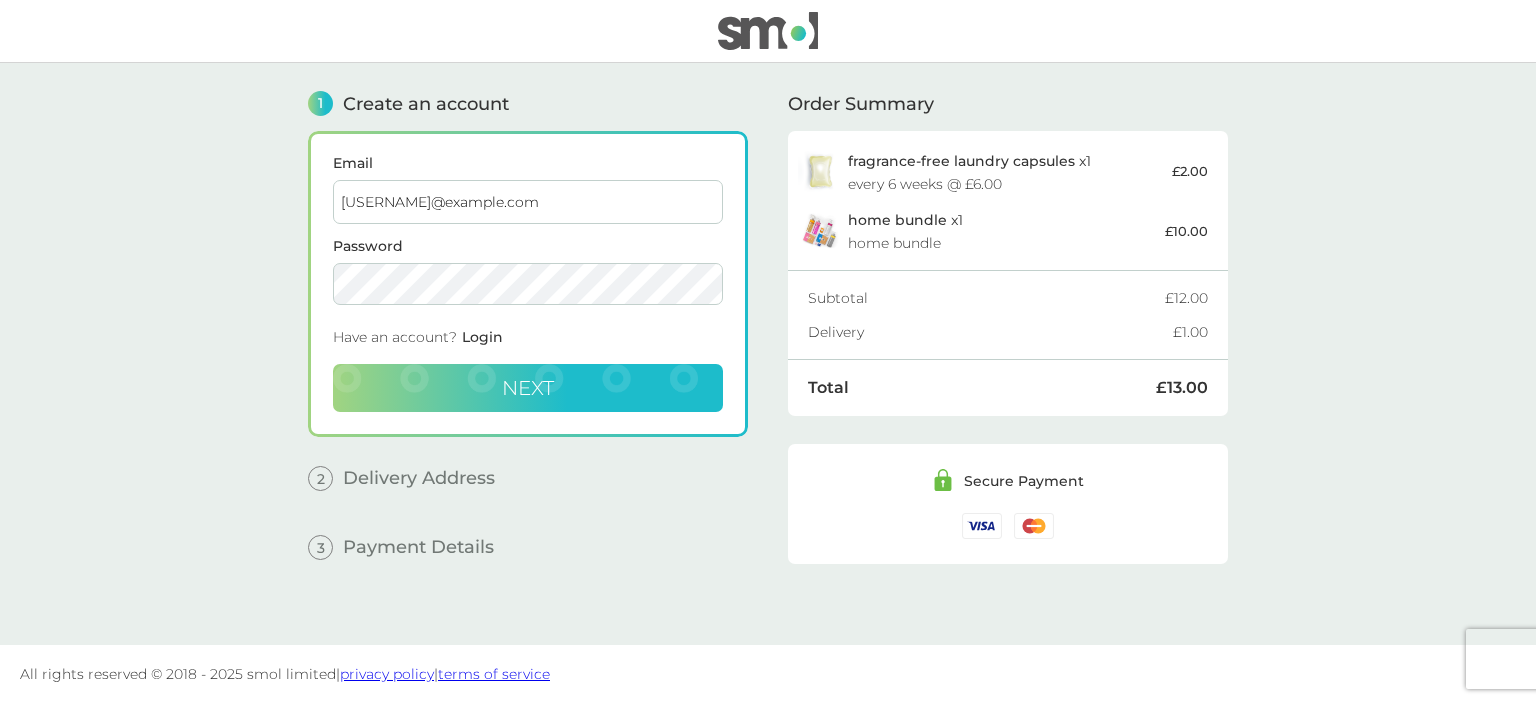 click on "Next" at bounding box center [528, 388] 